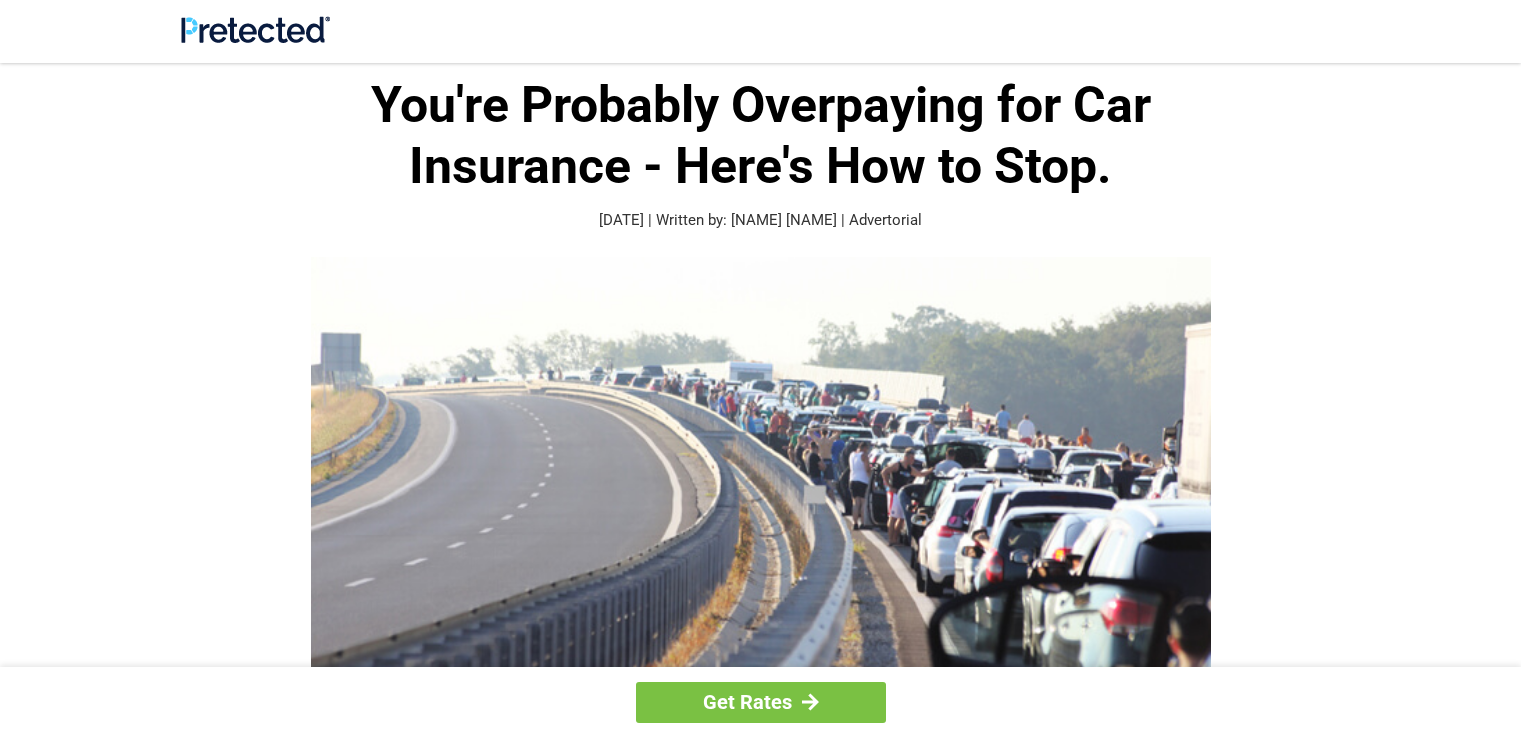 scroll, scrollTop: 0, scrollLeft: 0, axis: both 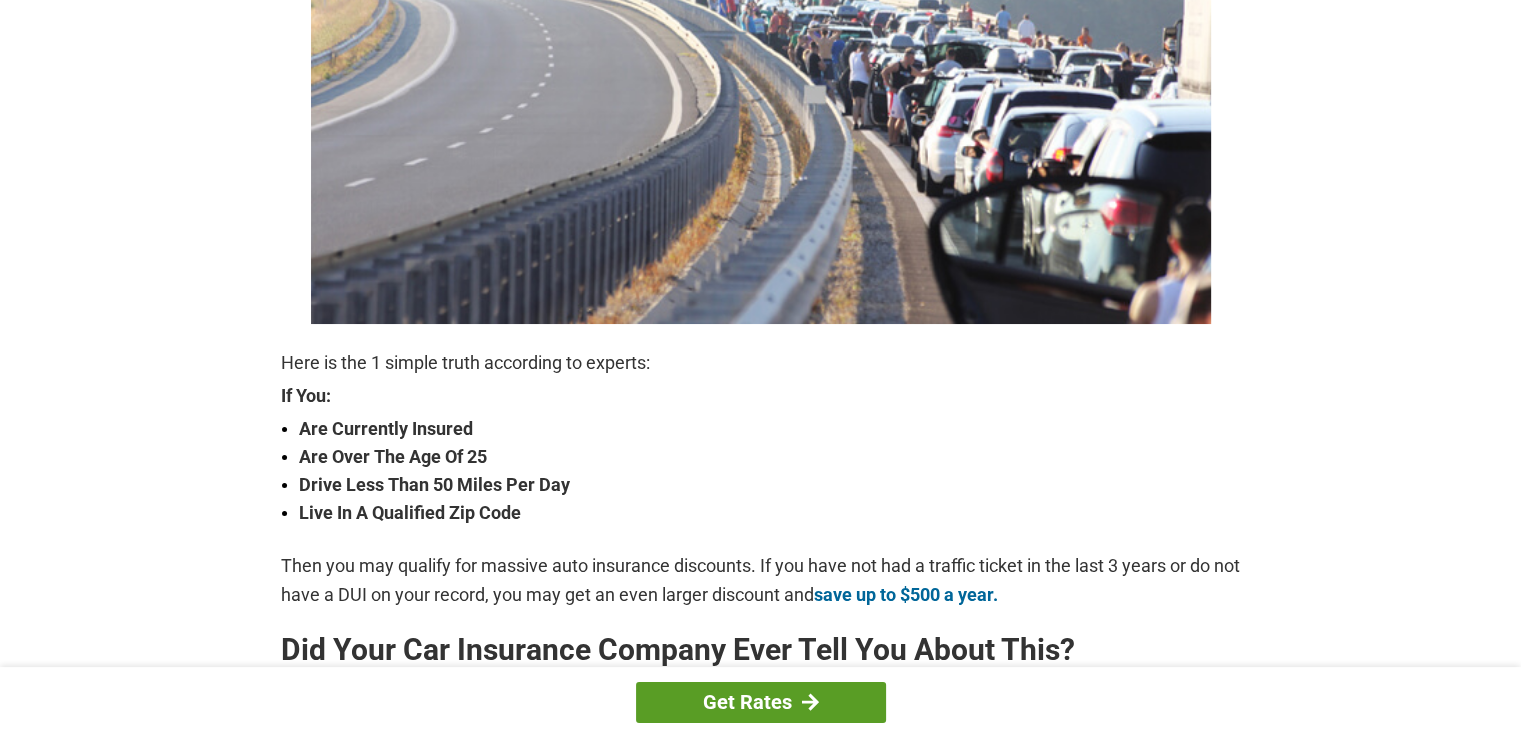 click on "Get Rates" at bounding box center (761, 702) 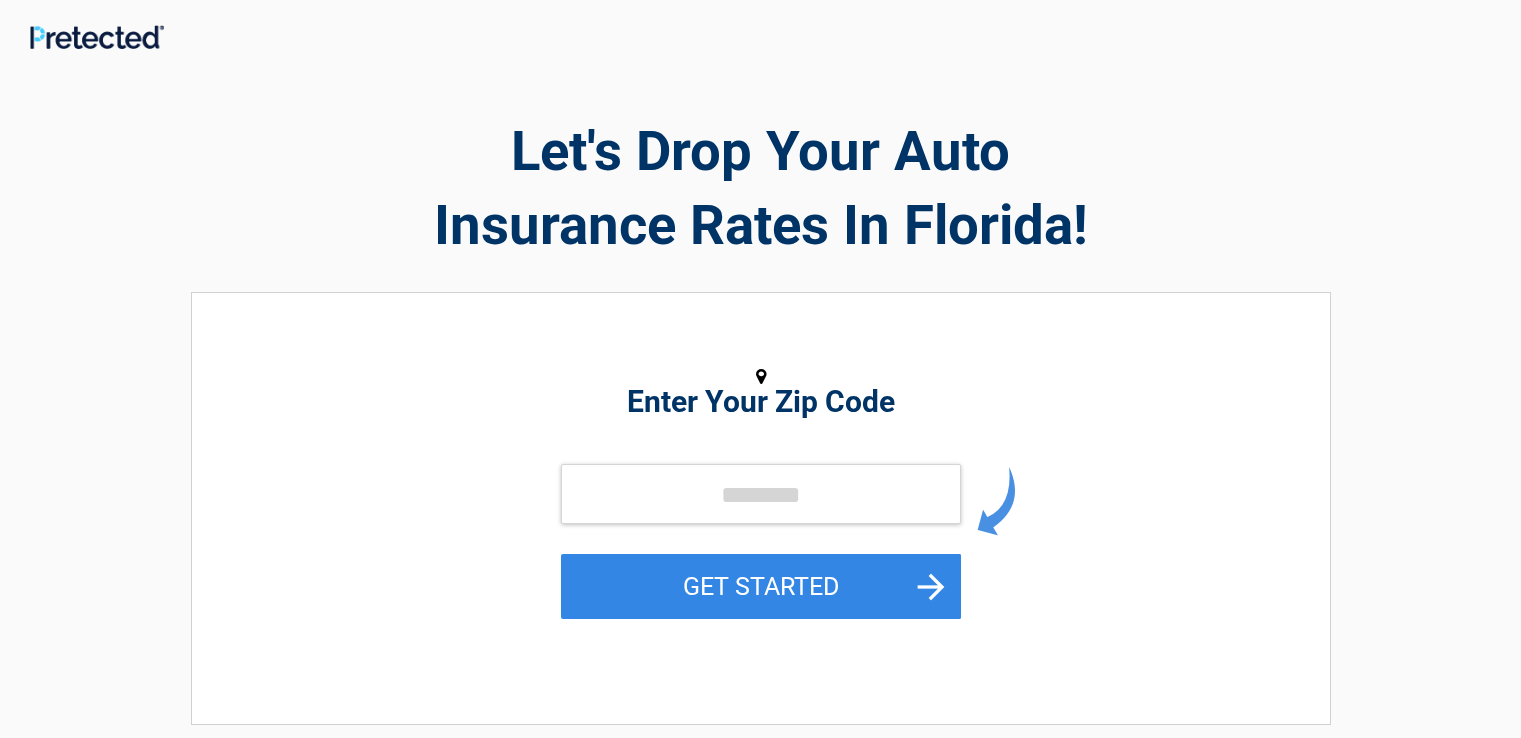 scroll, scrollTop: 0, scrollLeft: 0, axis: both 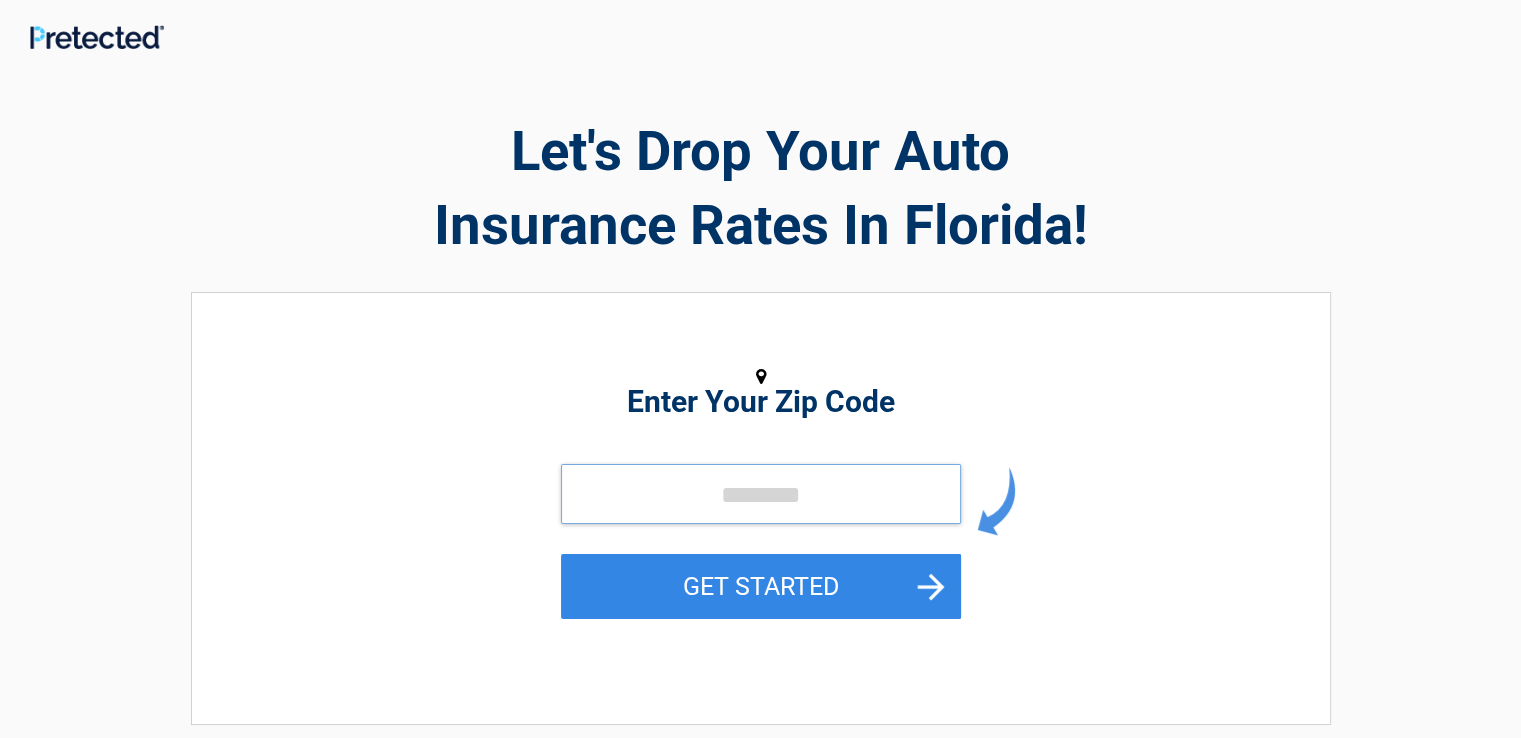 click at bounding box center (761, 494) 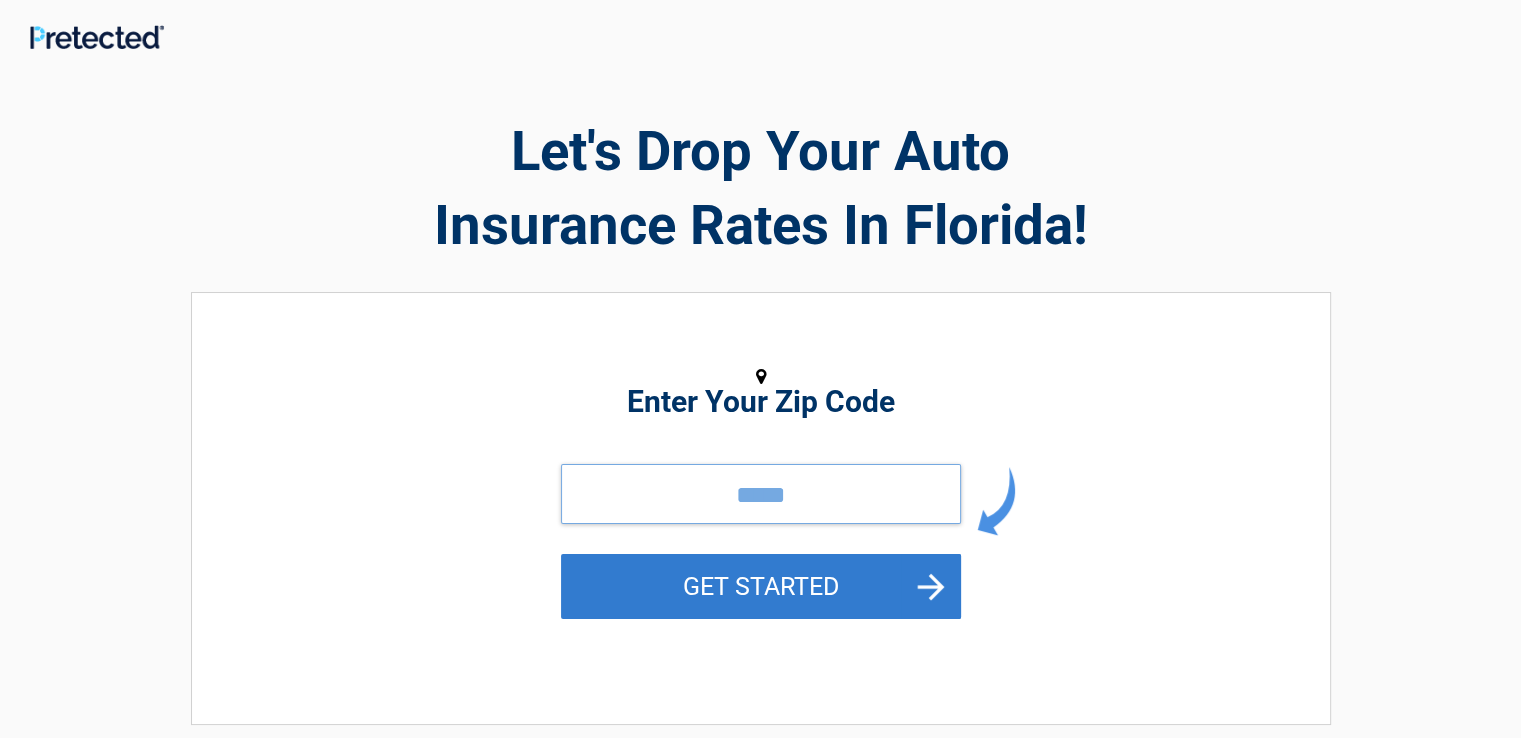 type on "*****" 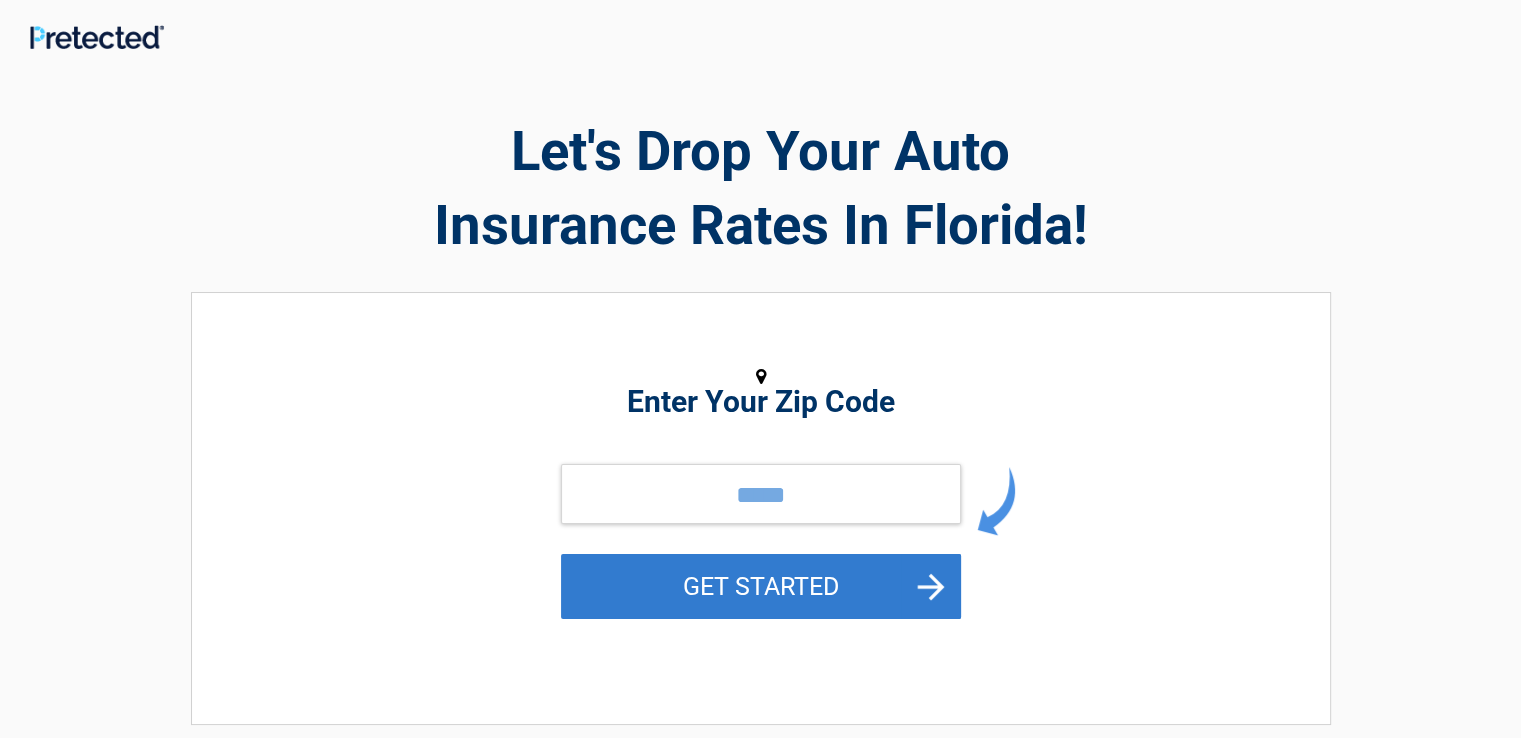 click on "GET STARTED" at bounding box center [761, 586] 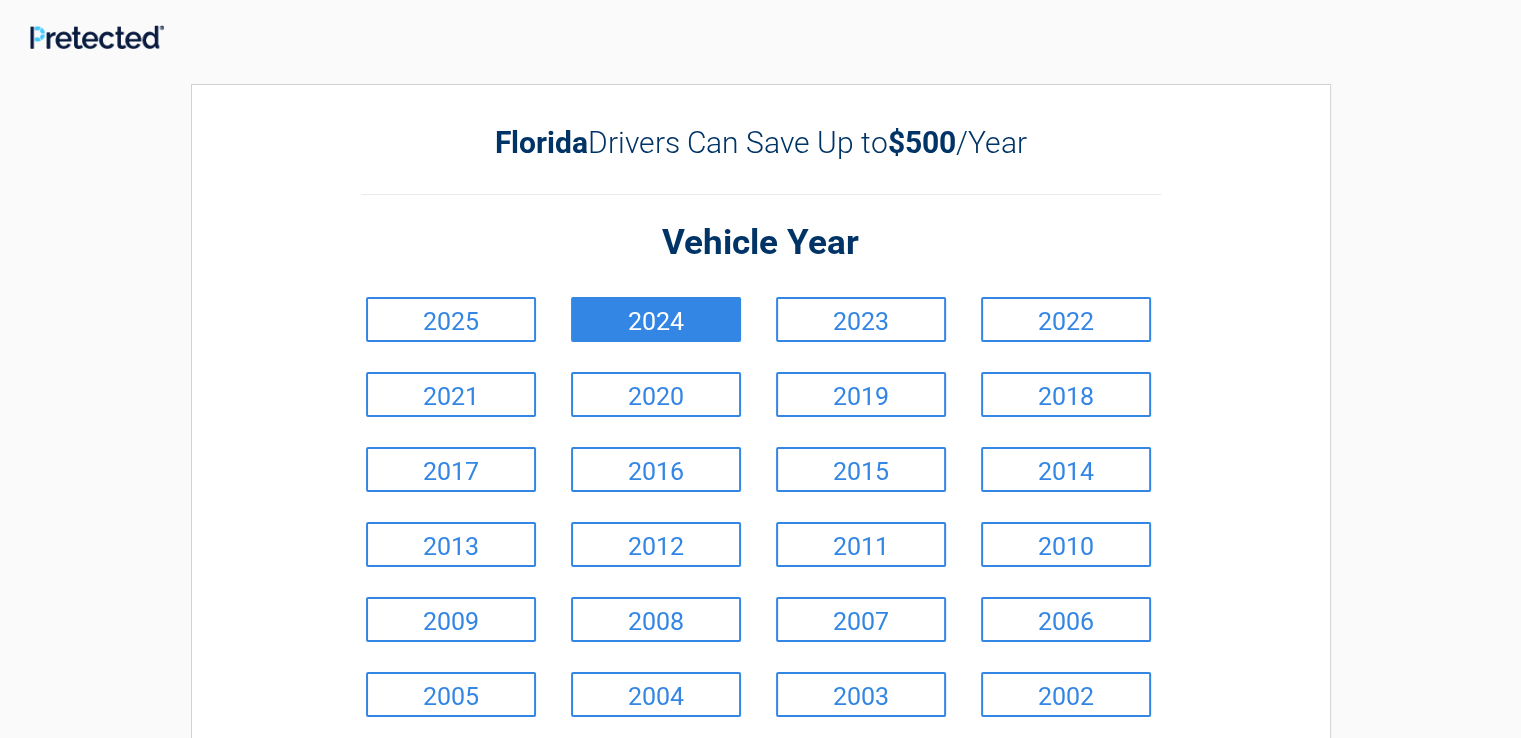click on "2024" at bounding box center (656, 319) 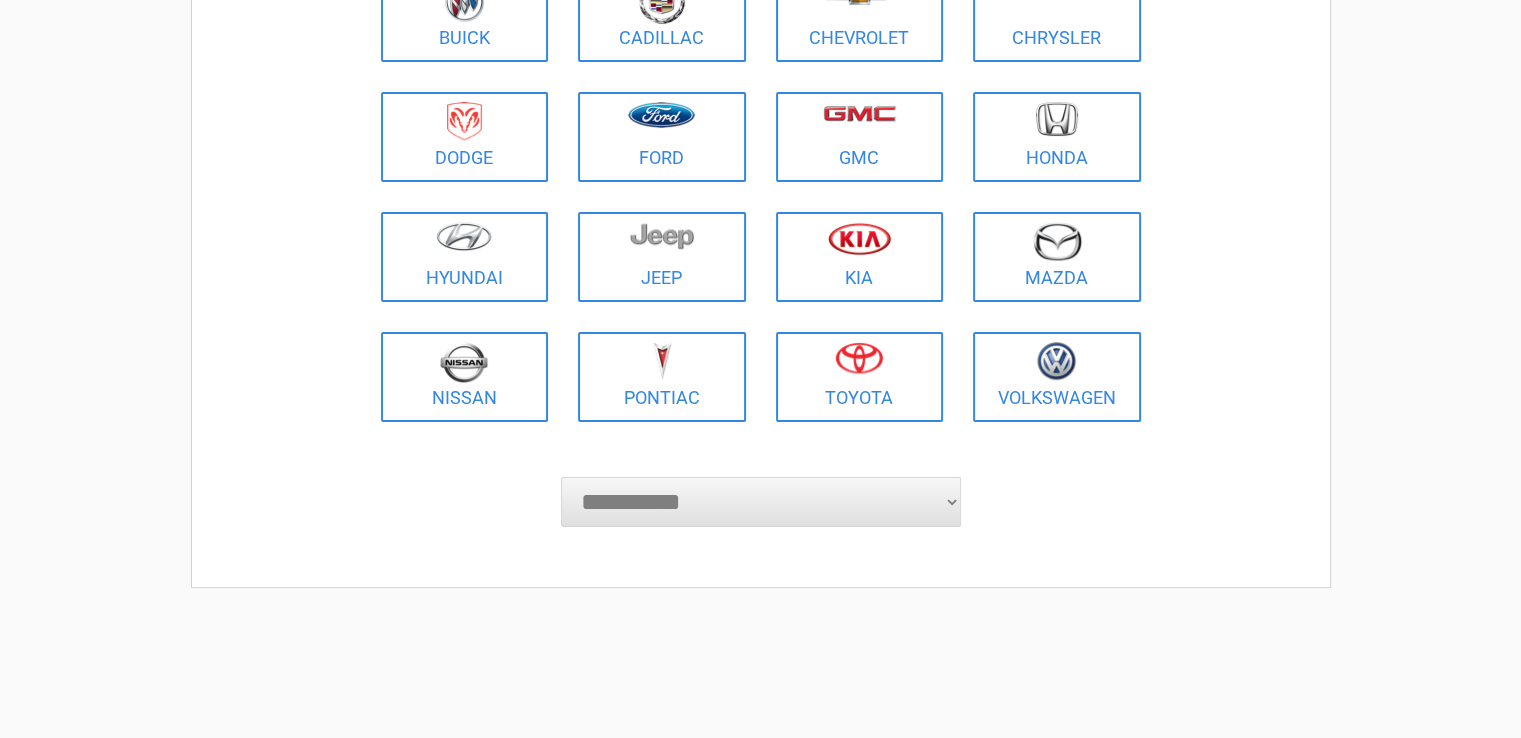 scroll, scrollTop: 200, scrollLeft: 0, axis: vertical 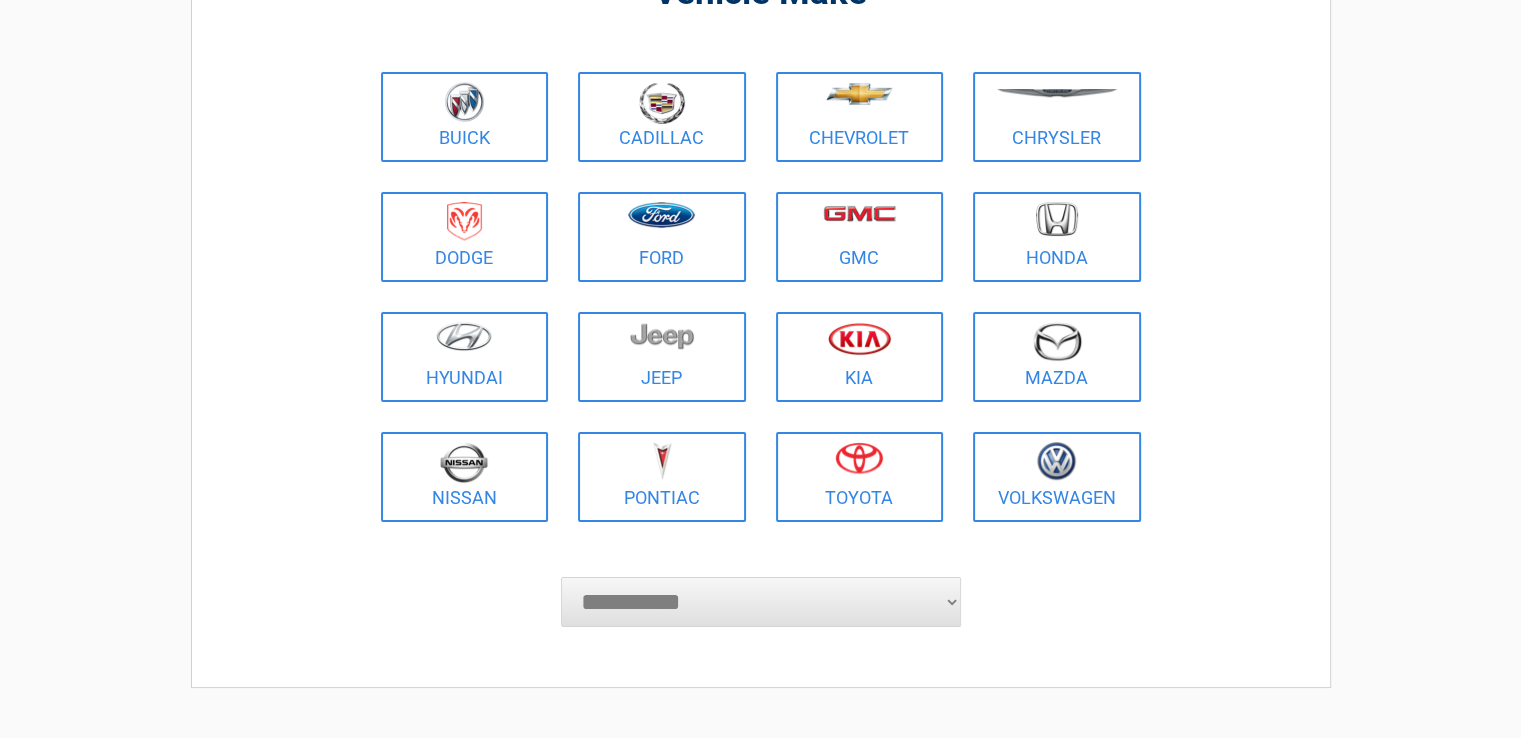 click on "[NUMBER] [STREET], [CITY], [STATE] [ZIP]" at bounding box center [761, 602] 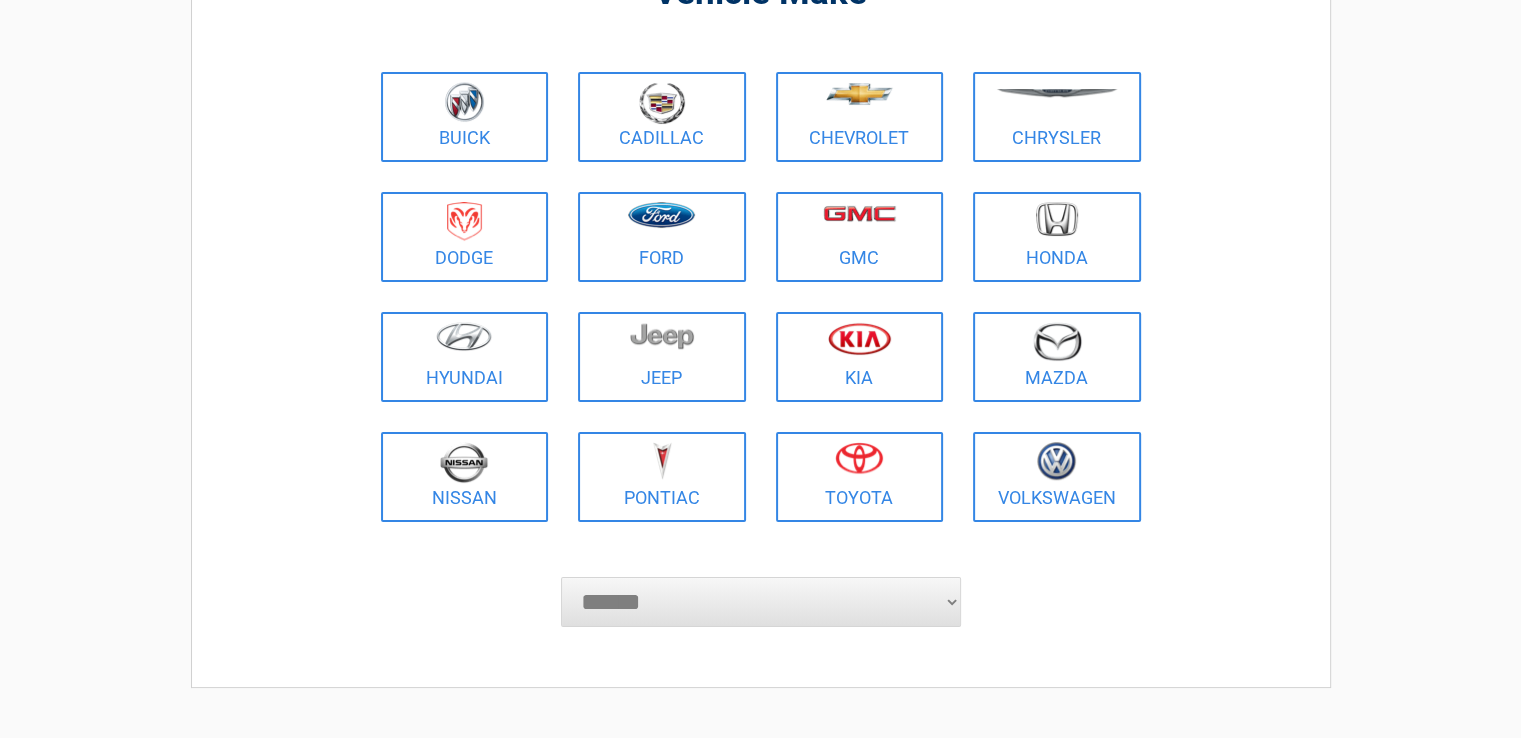click on "[NUMBER] [STREET], [CITY], [STATE] [ZIP]" at bounding box center [761, 602] 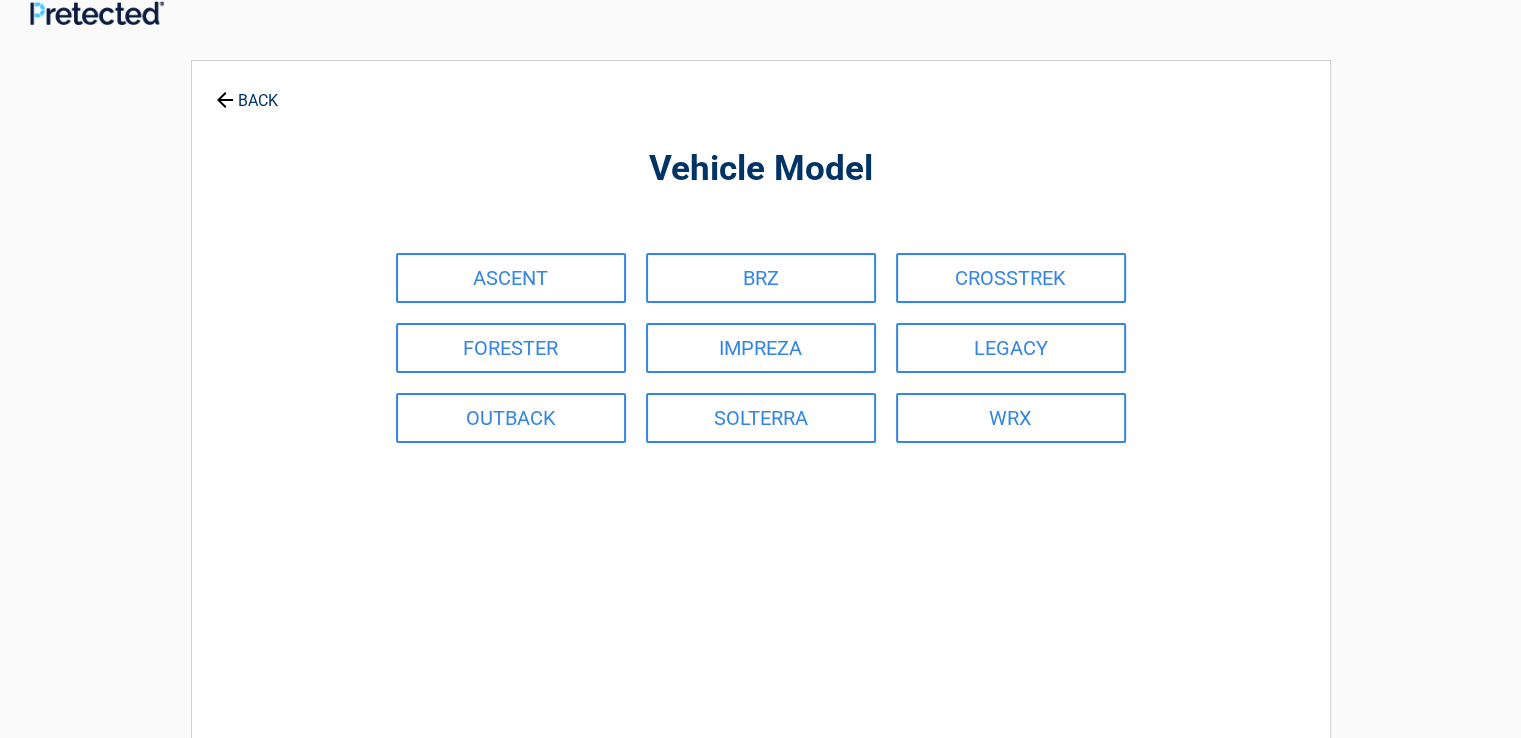 scroll, scrollTop: 0, scrollLeft: 0, axis: both 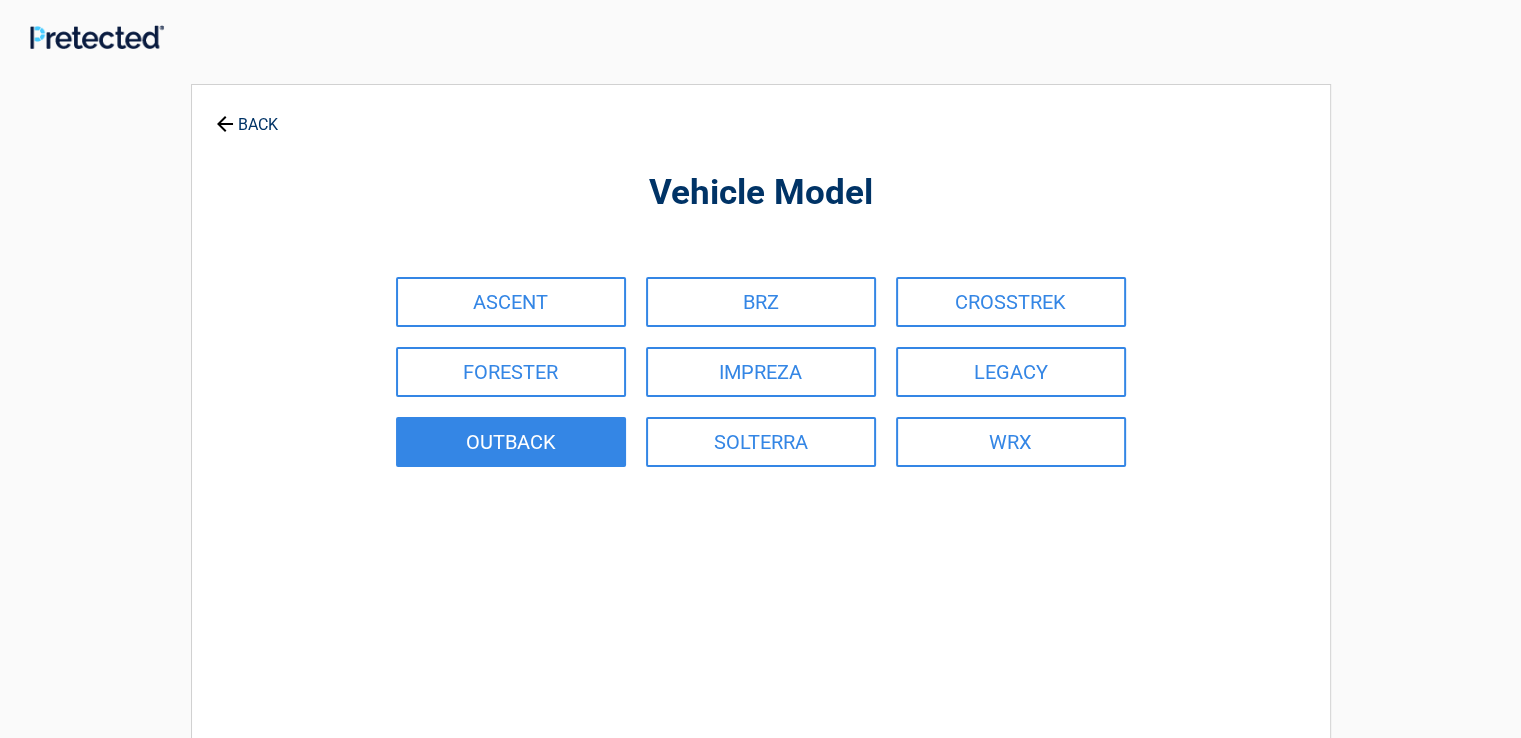 click on "OUTBACK" at bounding box center (511, 442) 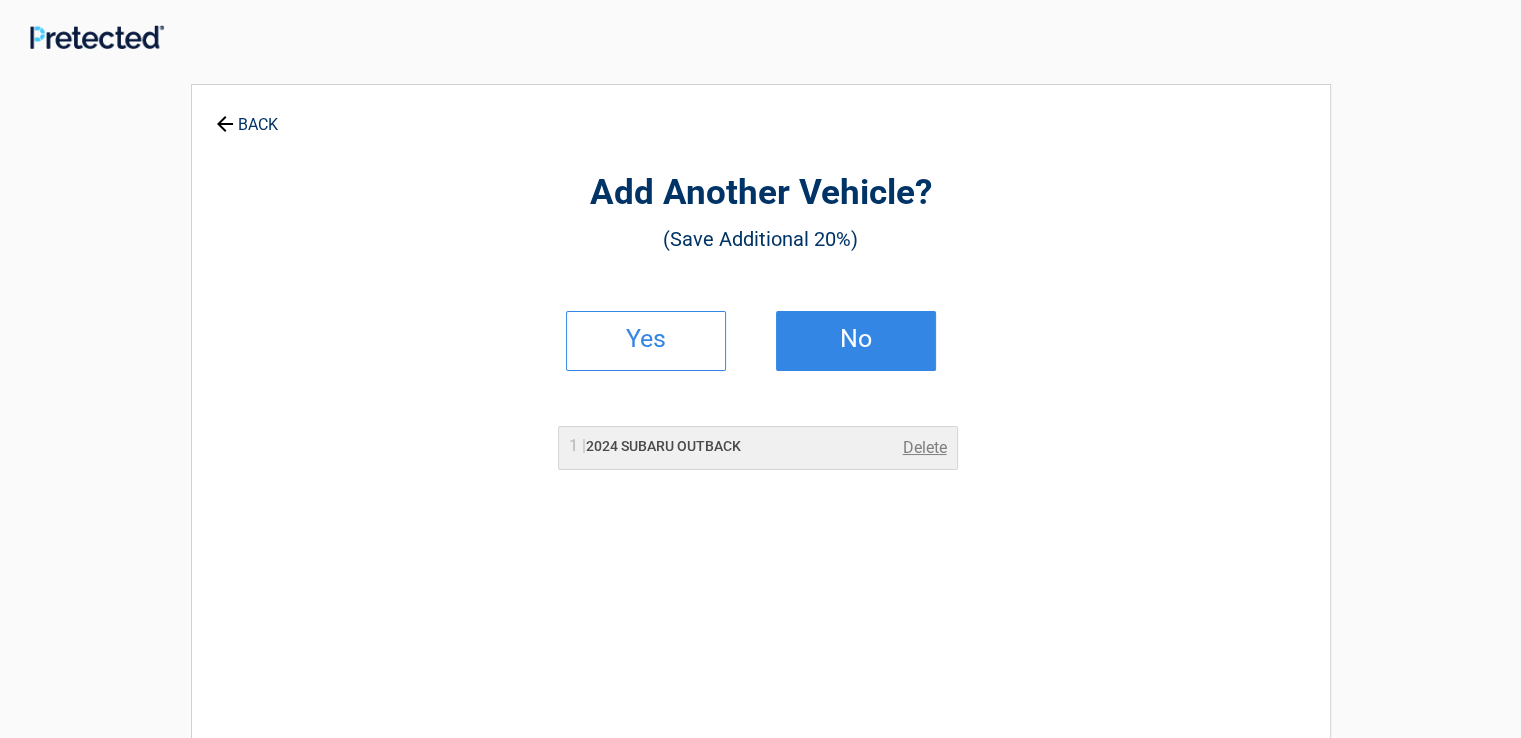 click on "No" at bounding box center [856, 339] 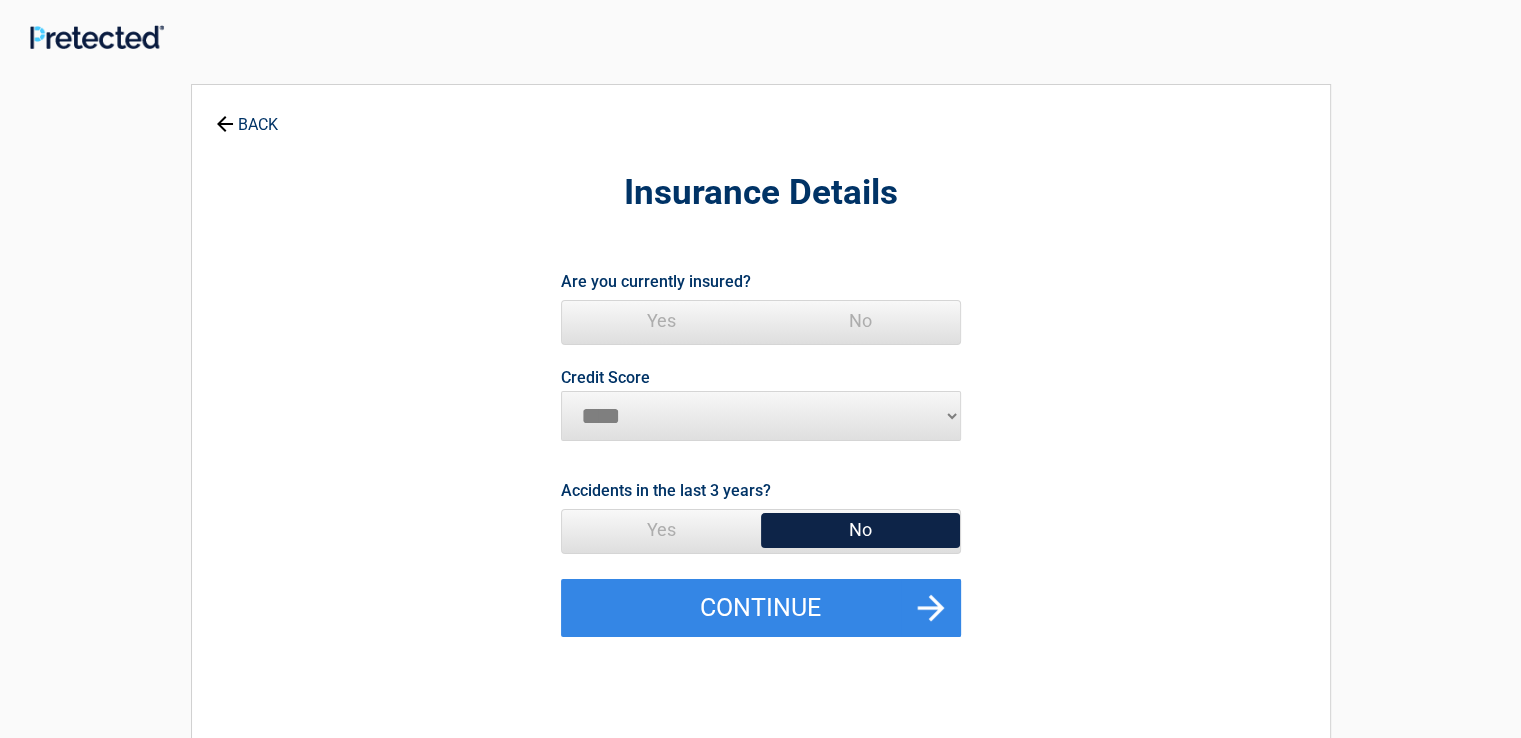 click on "Yes" at bounding box center [661, 321] 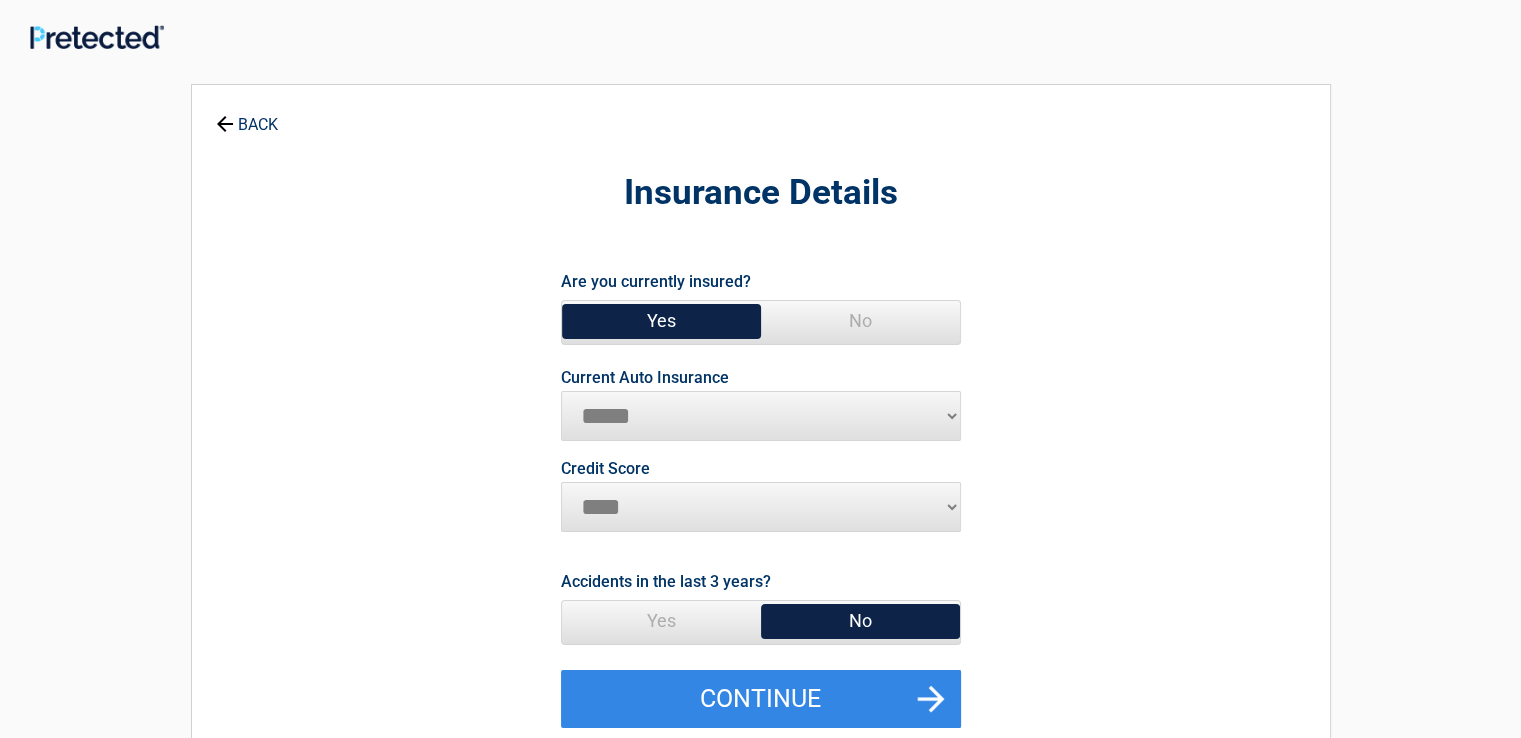click on "**********" at bounding box center [761, 416] 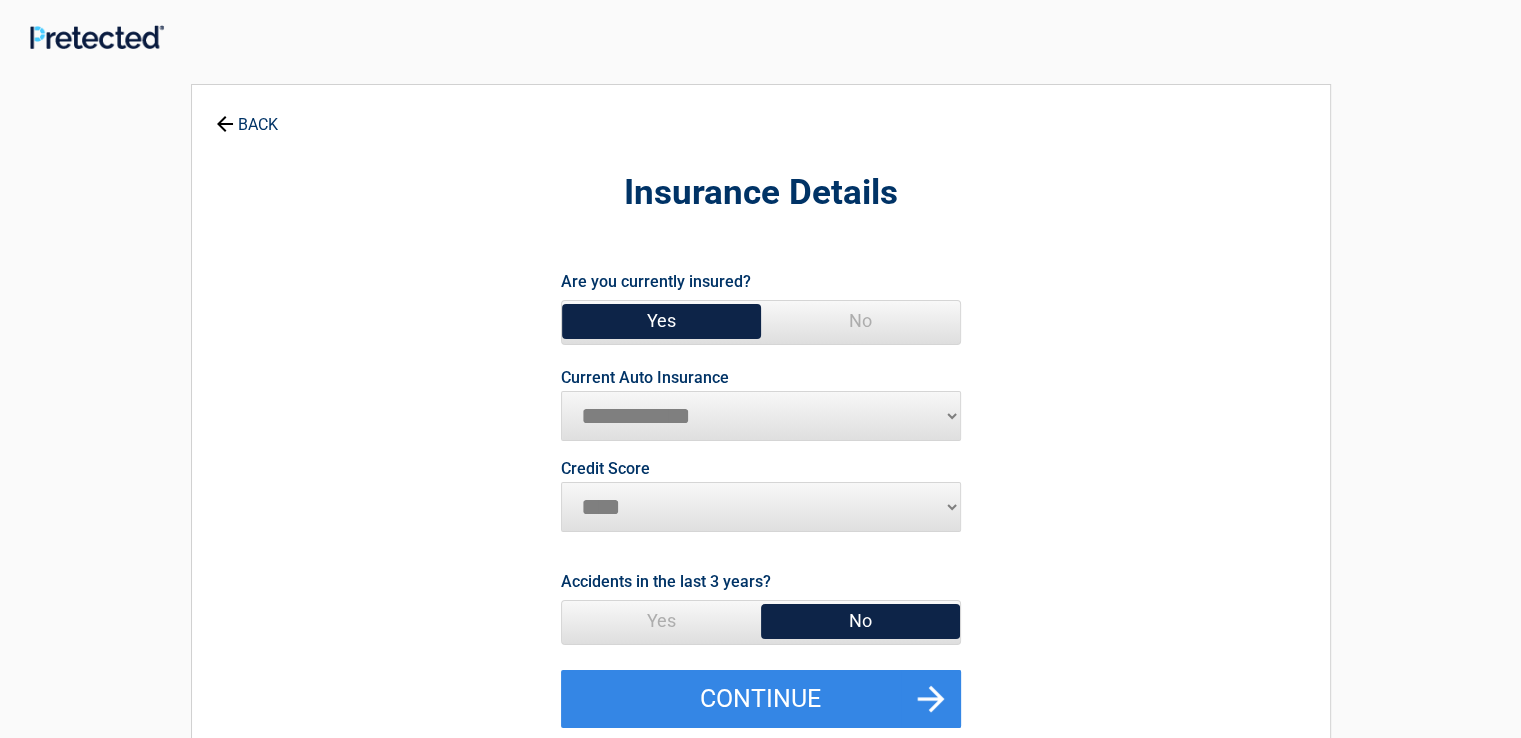 click on "**********" at bounding box center [761, 416] 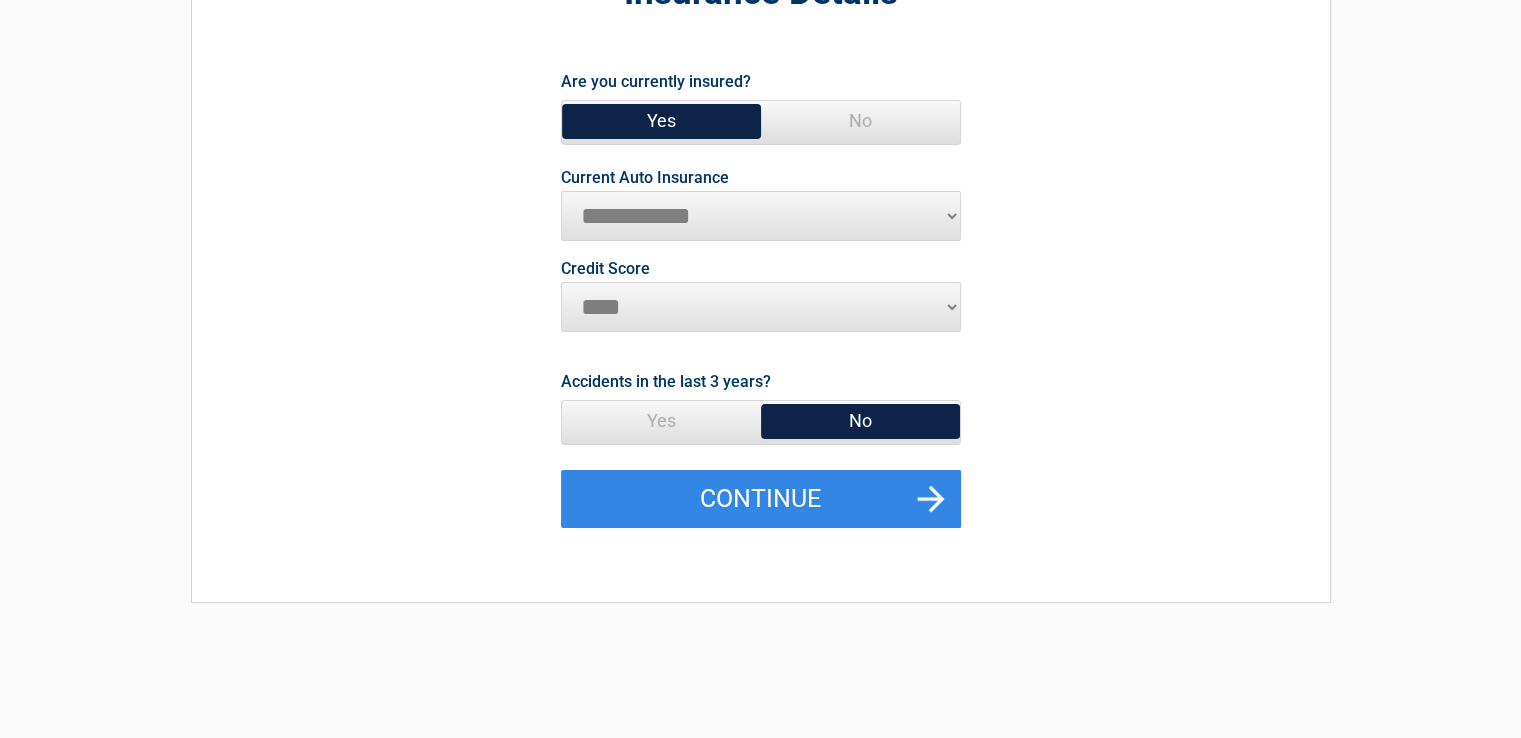scroll, scrollTop: 300, scrollLeft: 0, axis: vertical 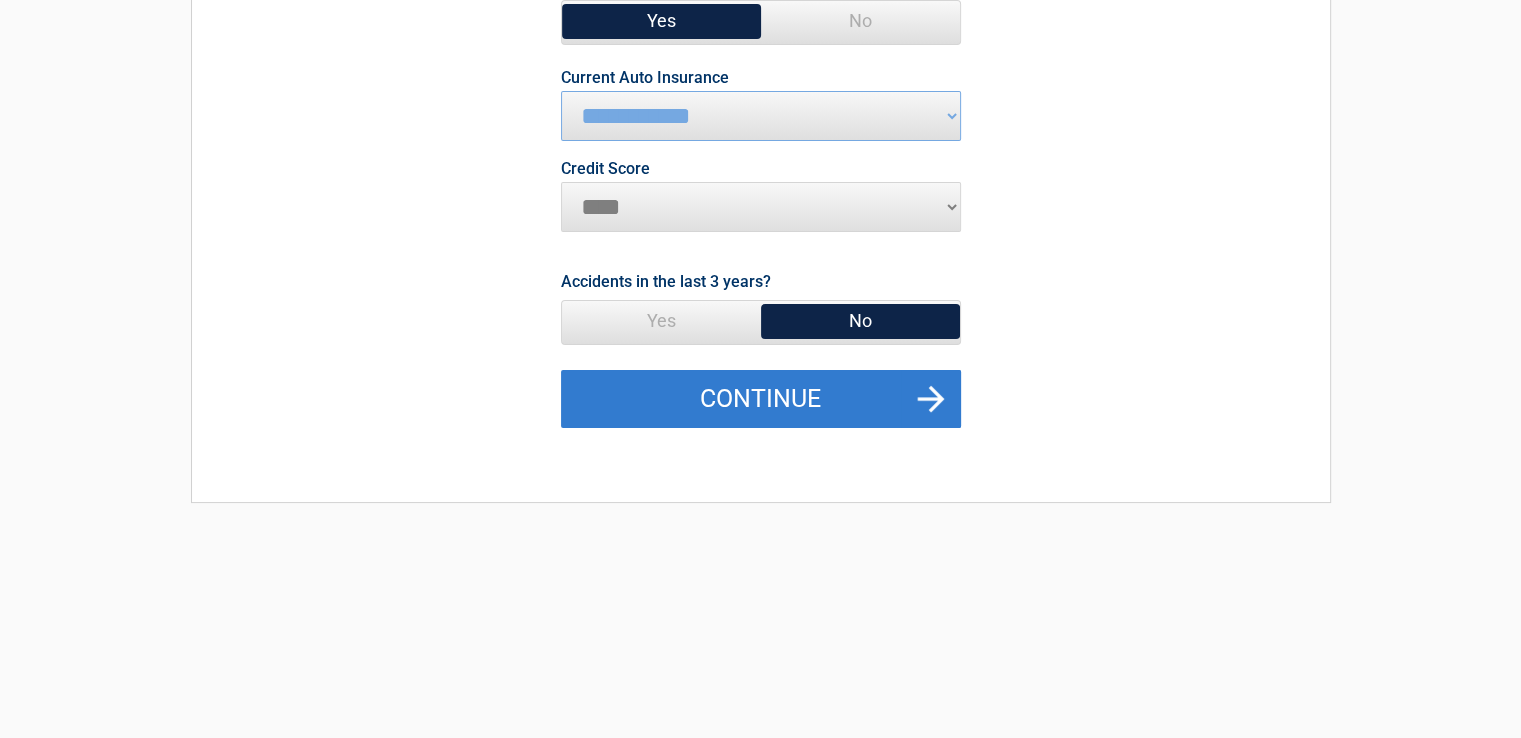 click on "Continue" at bounding box center (761, 399) 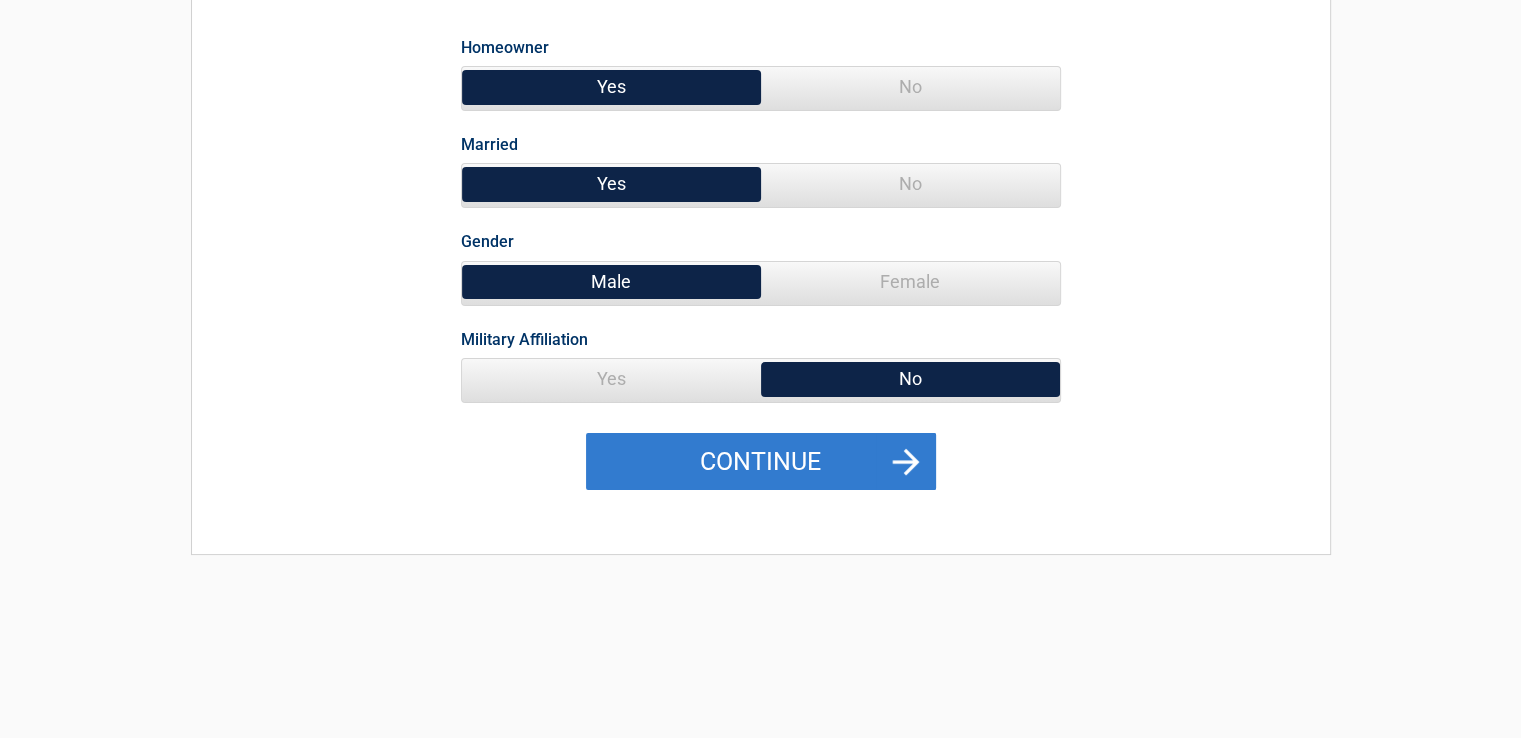 scroll, scrollTop: 300, scrollLeft: 0, axis: vertical 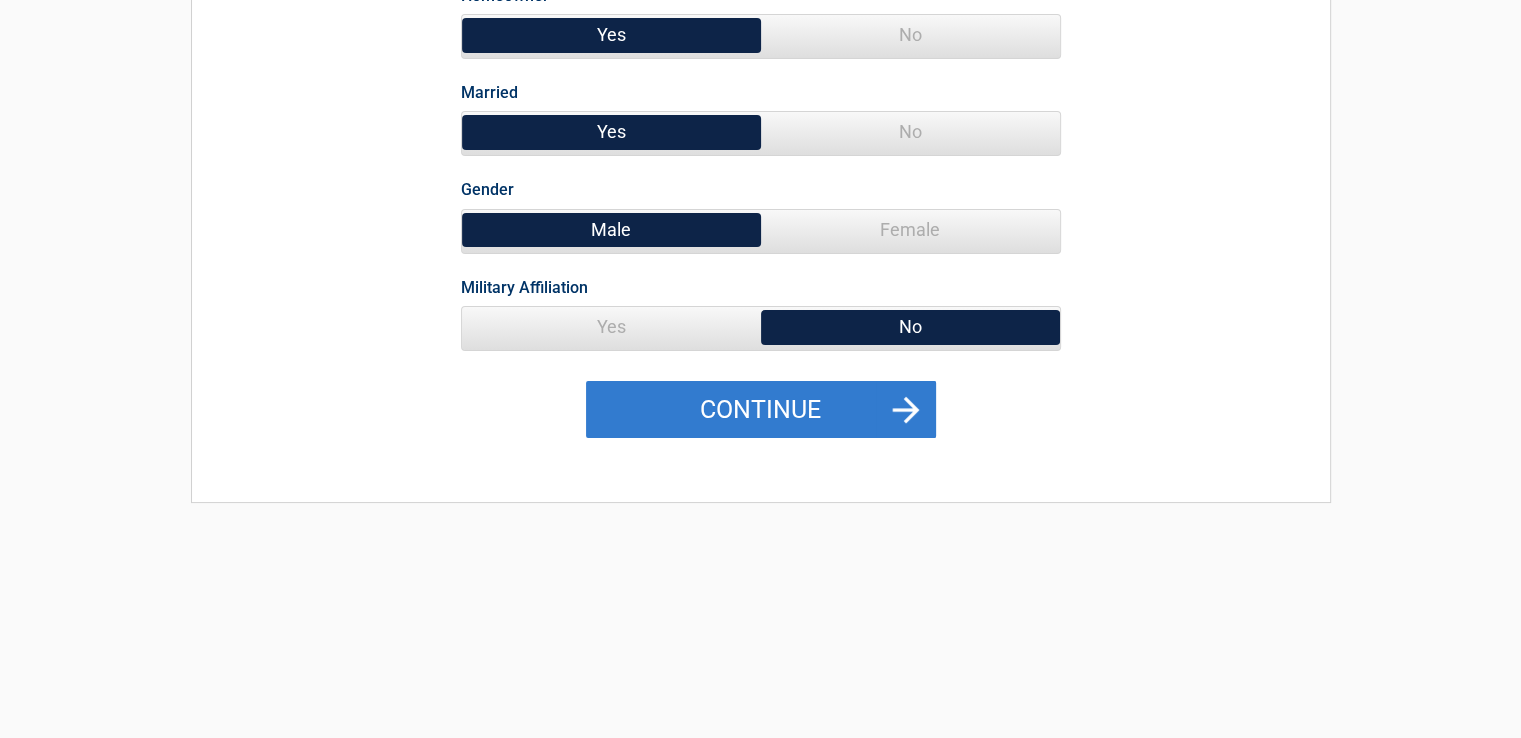 click on "Continue" at bounding box center (761, 410) 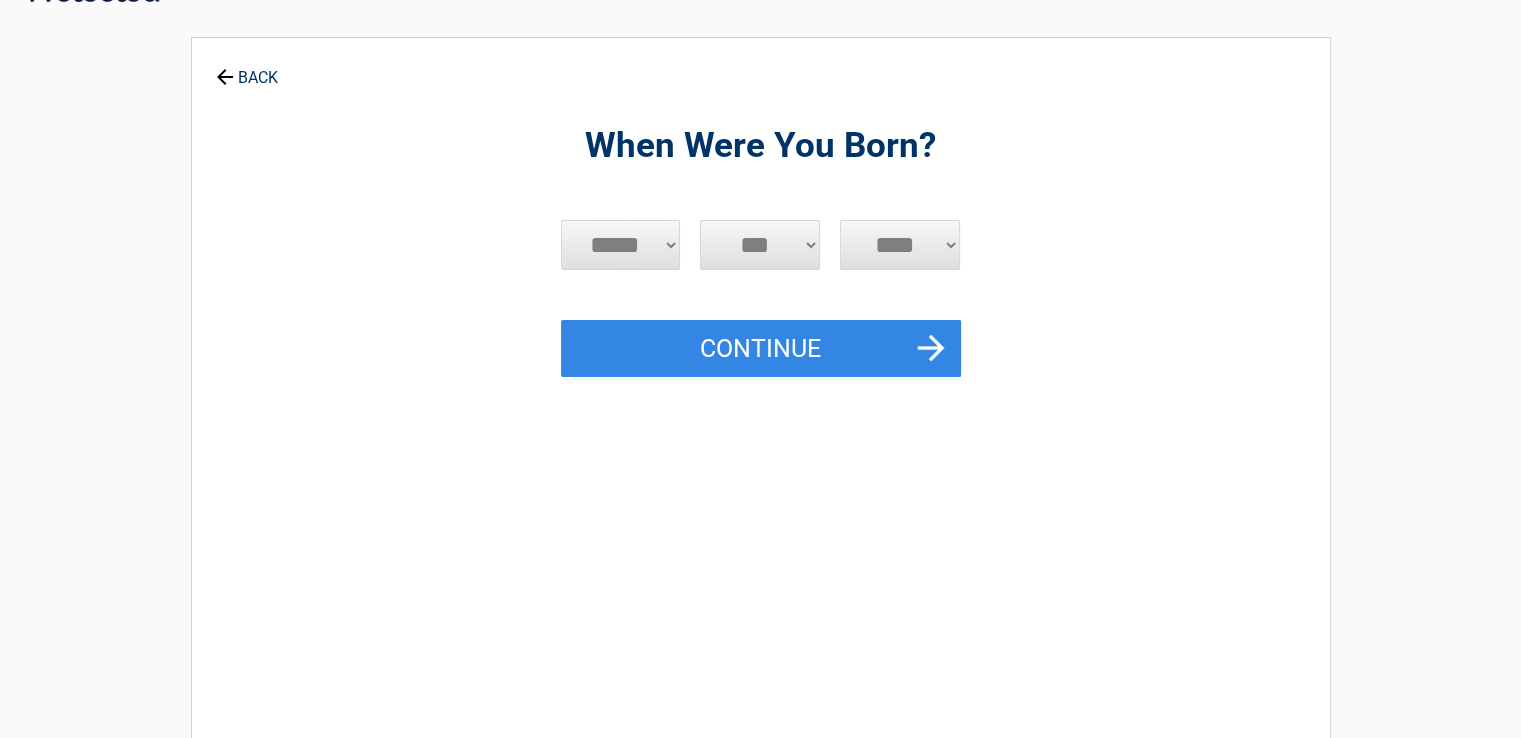 scroll, scrollTop: 0, scrollLeft: 0, axis: both 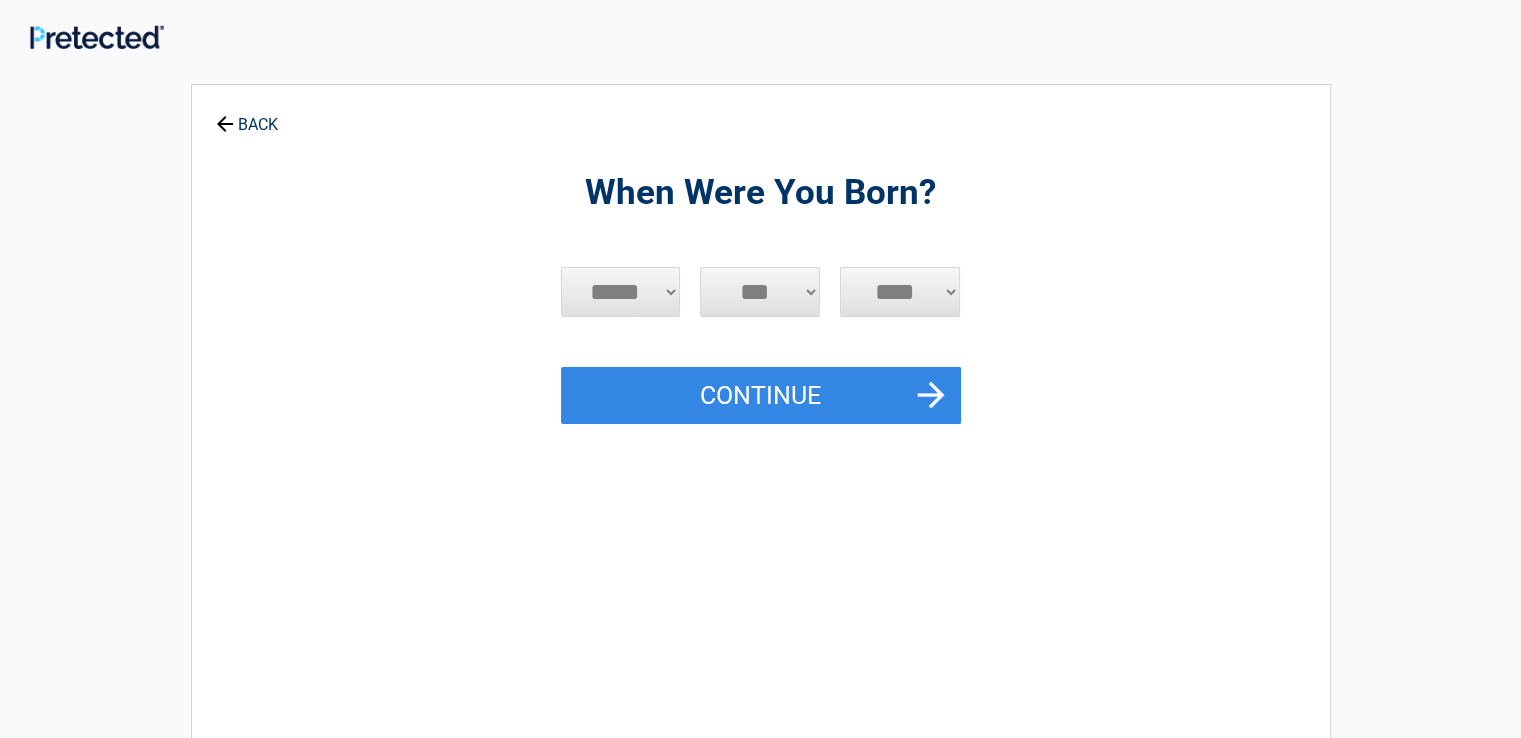 click on "*****
***
***
***
***
***
***
***
***
***
***
***
***" at bounding box center (621, 292) 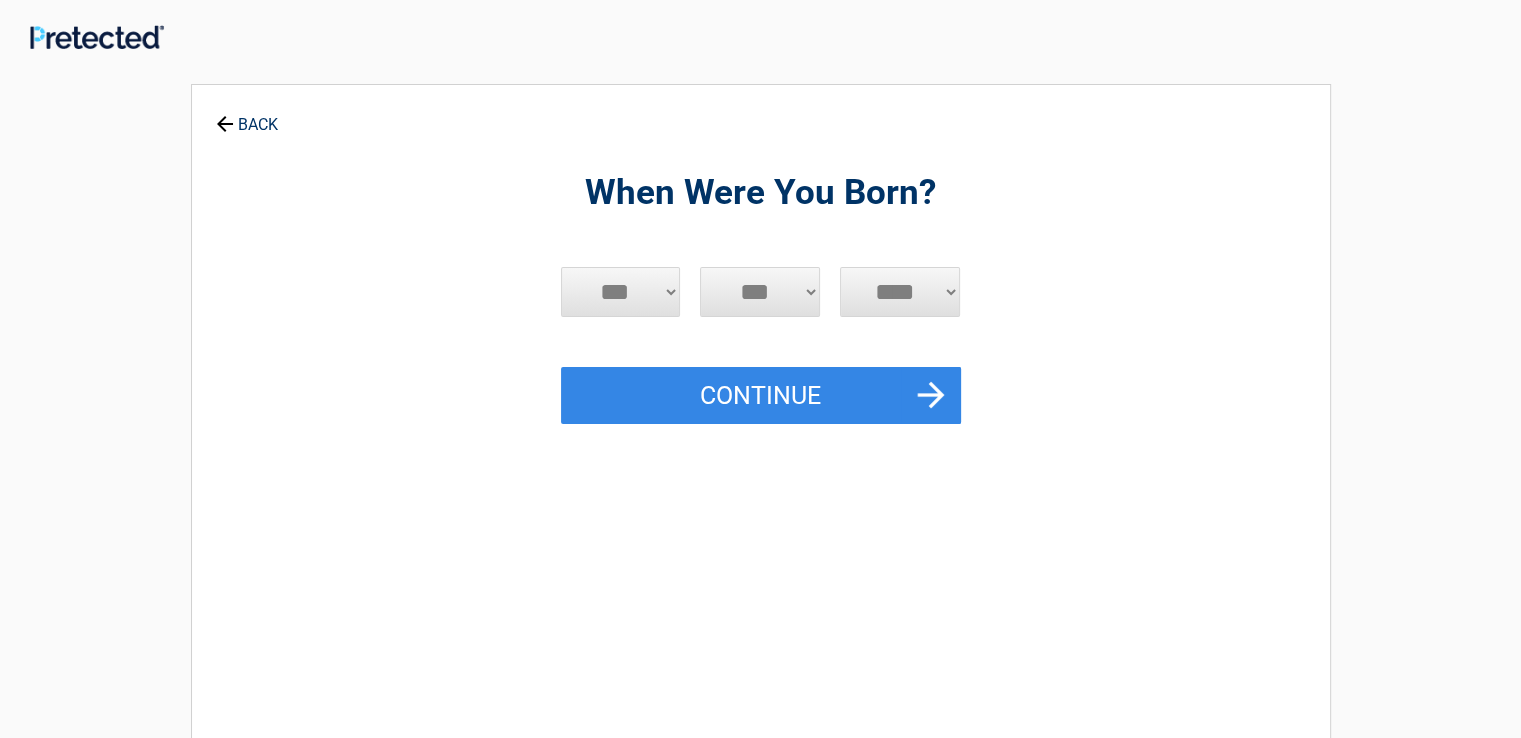 click on "*****
***
***
***
***
***
***
***
***
***
***
***
***" at bounding box center [621, 292] 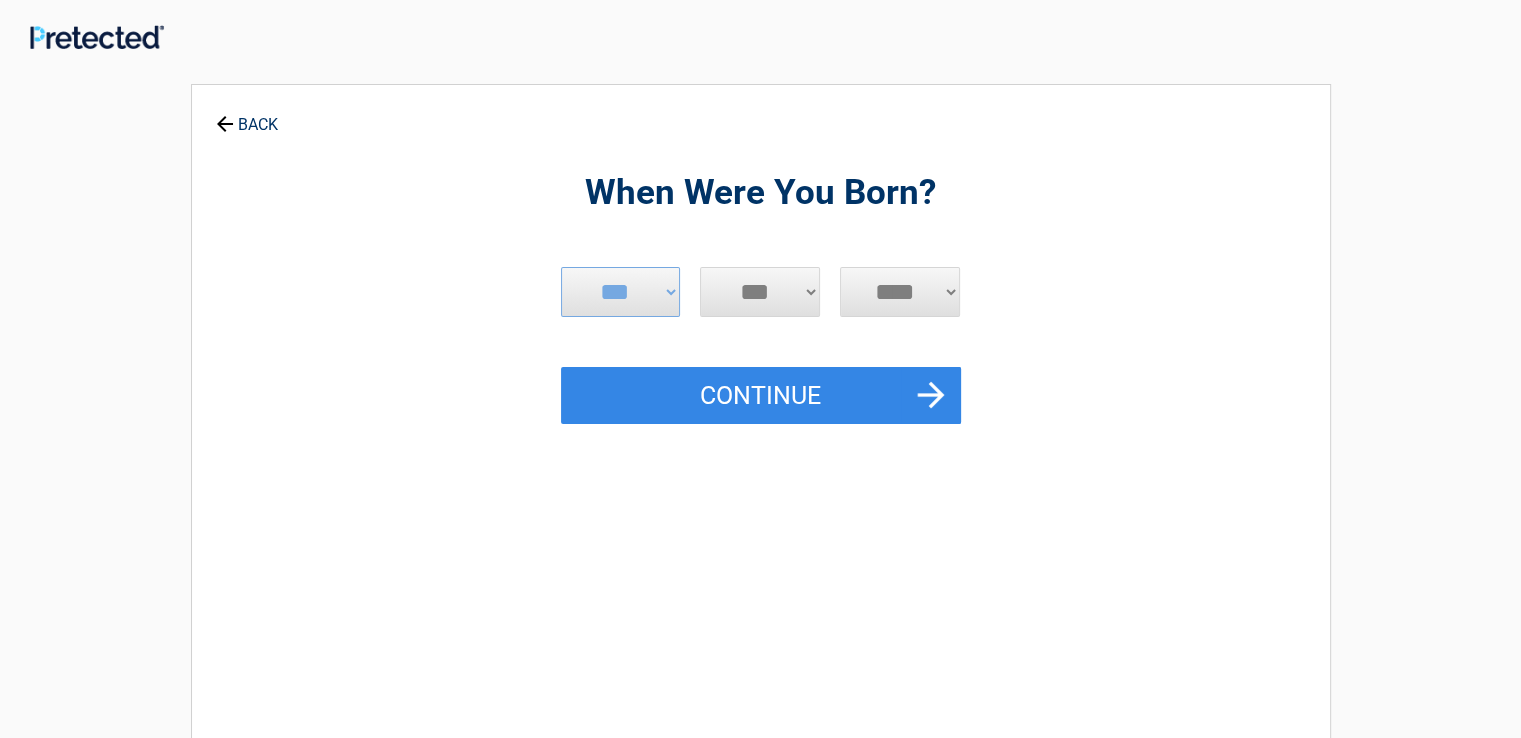 click on "*** * * * * * * * * * ** ** ** ** ** ** ** ** ** ** ** ** ** ** ** ** ** ** ** ** ** **" at bounding box center (760, 292) 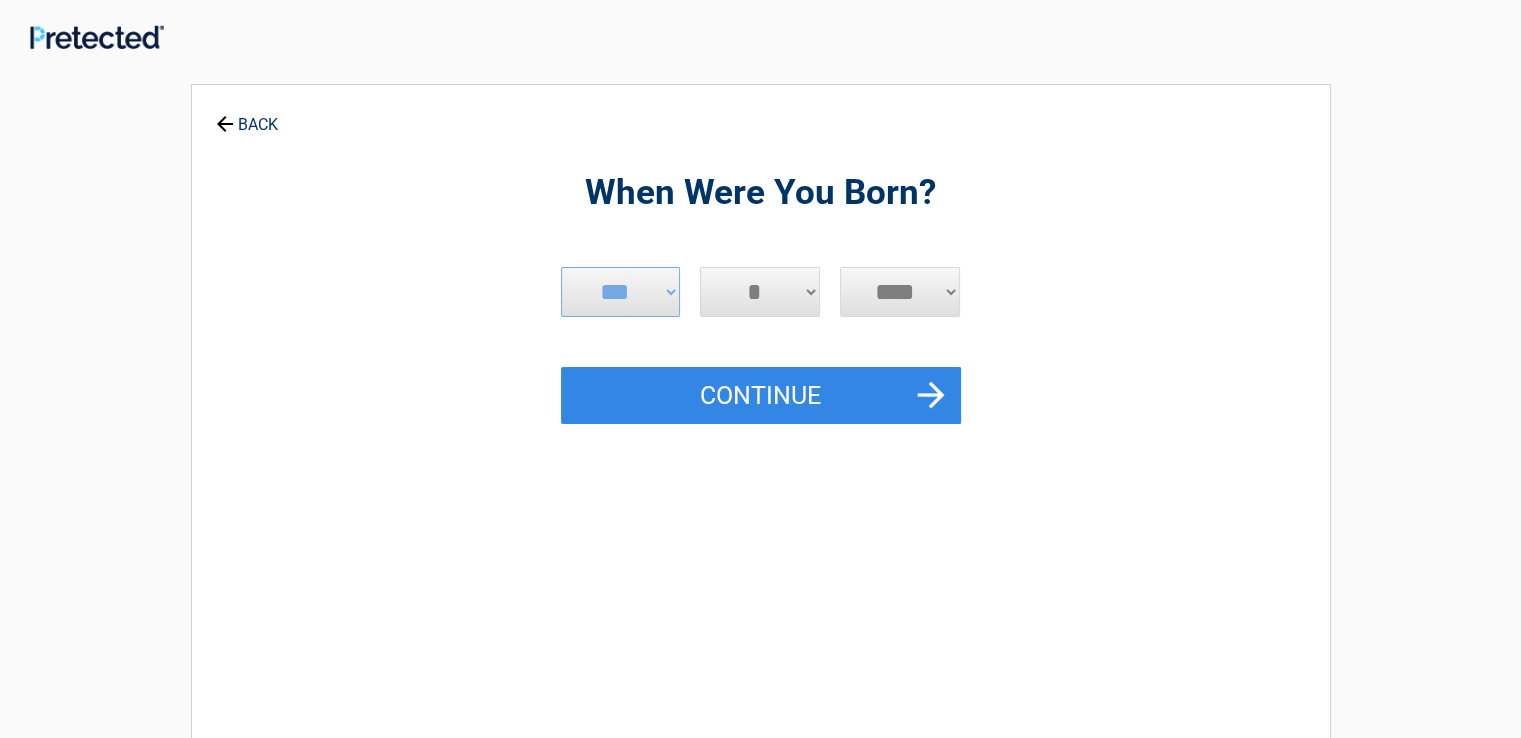 click on "*** * * * * * * * * * ** ** ** ** ** ** ** ** ** ** ** ** ** ** ** ** ** ** ** ** ** **" at bounding box center [760, 292] 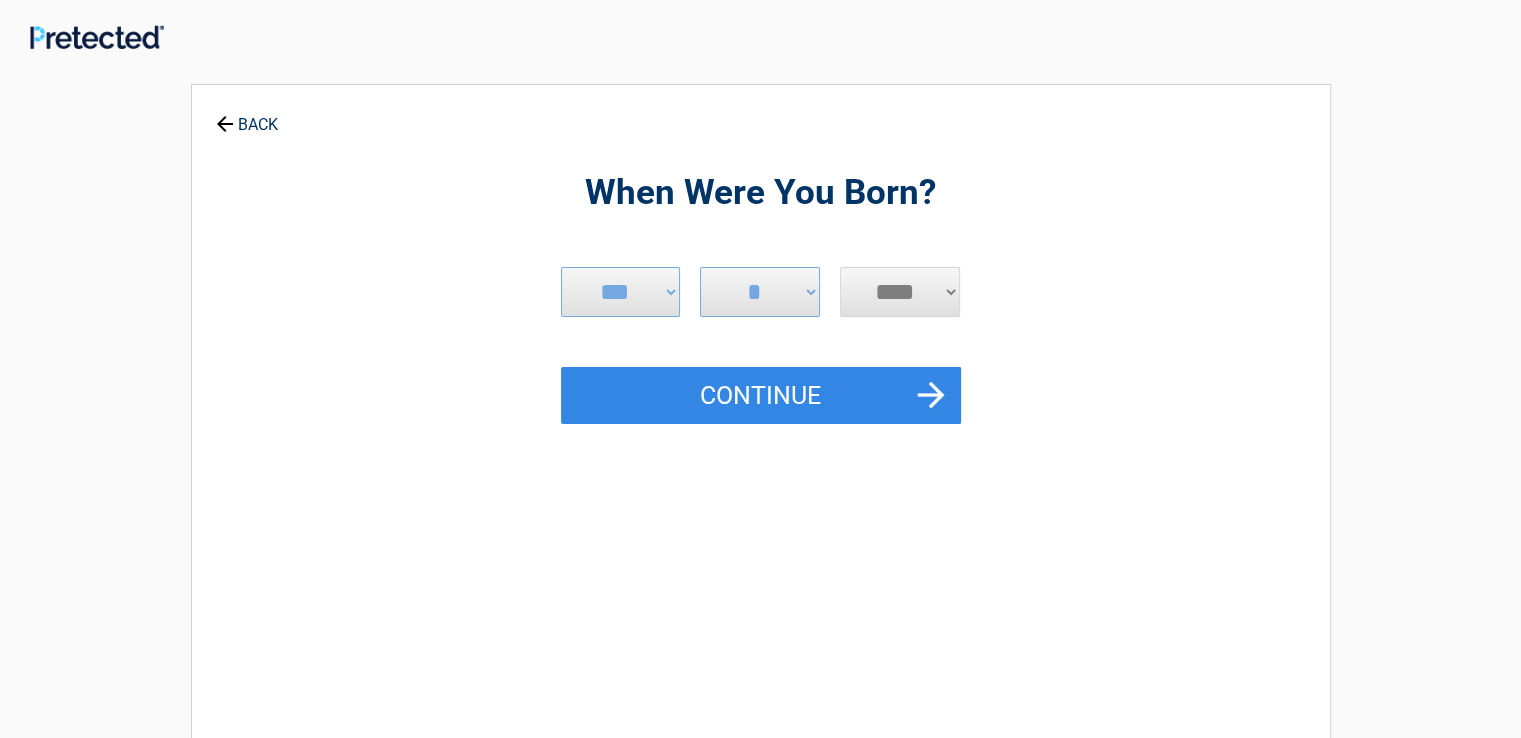 click on "****
****
****
****
****
****
****
****
****
****
****
****
****
****
****
****
****
****
****
****
****
****
****
****
****
****
****
****
****
****
****
****
****
****
****
****
****
****
****
****
****
****
****
****
****
****
****
****
****
****
****
****
****
****
****
****
****
****
****
****
****
****
****
****" at bounding box center (900, 292) 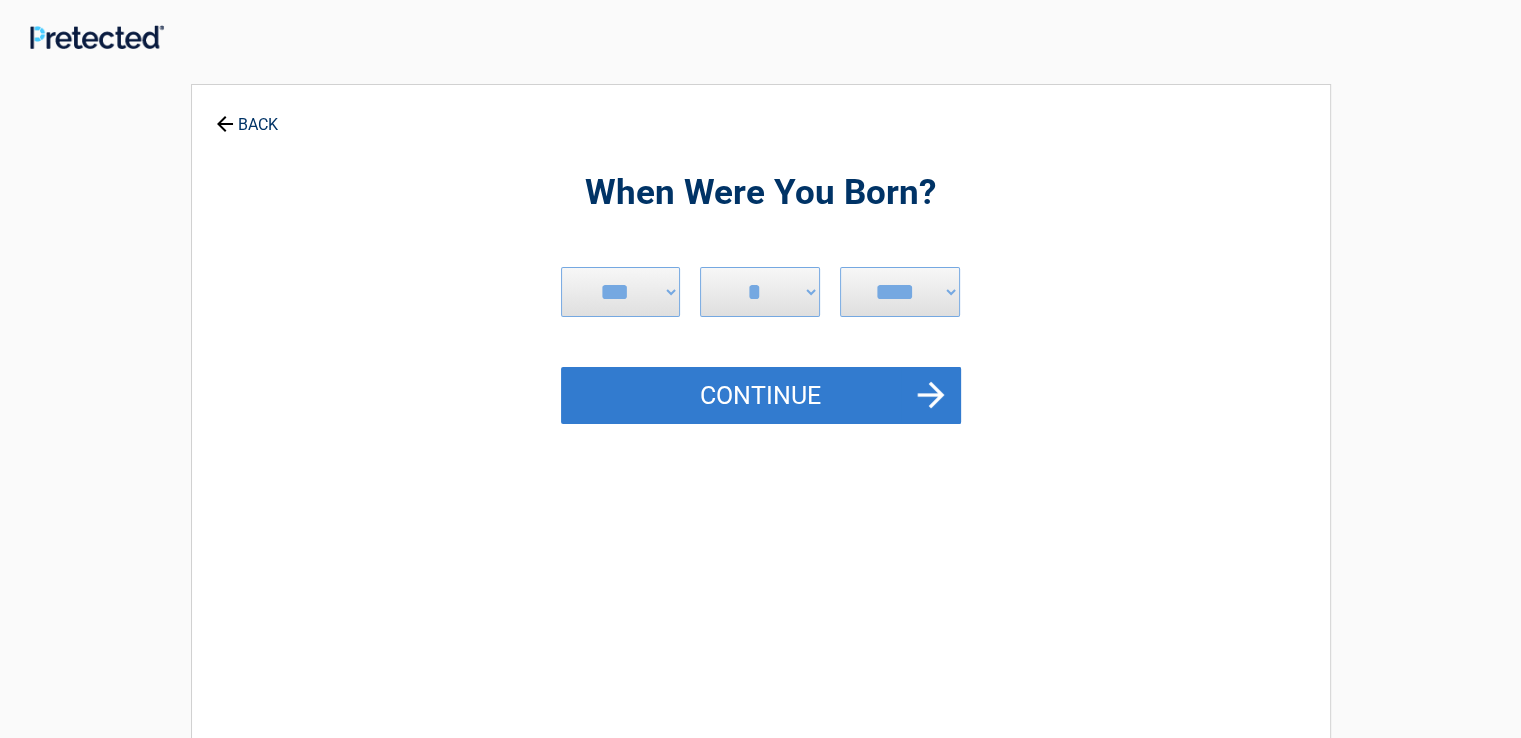click on "Continue" at bounding box center (761, 396) 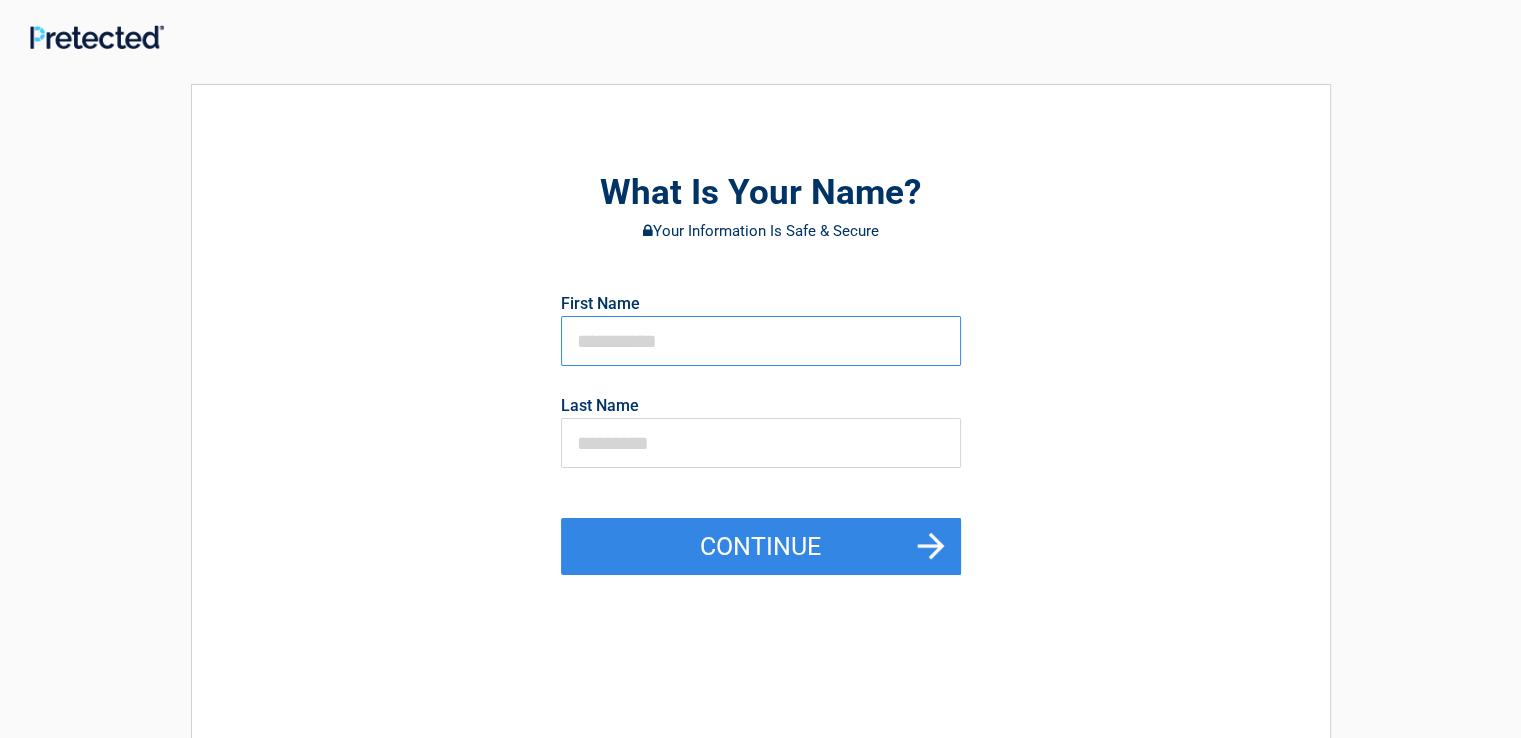 click at bounding box center [761, 341] 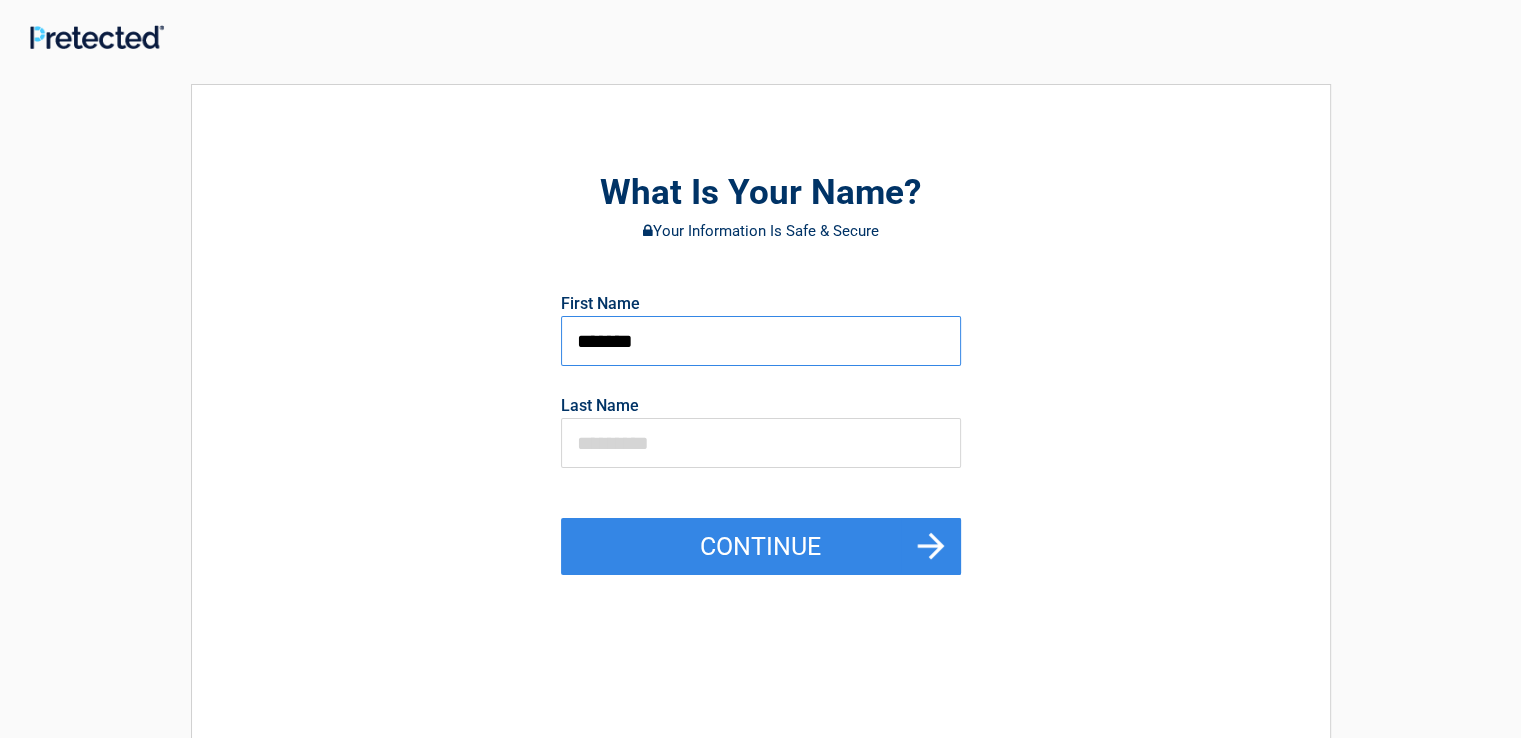 type on "*******" 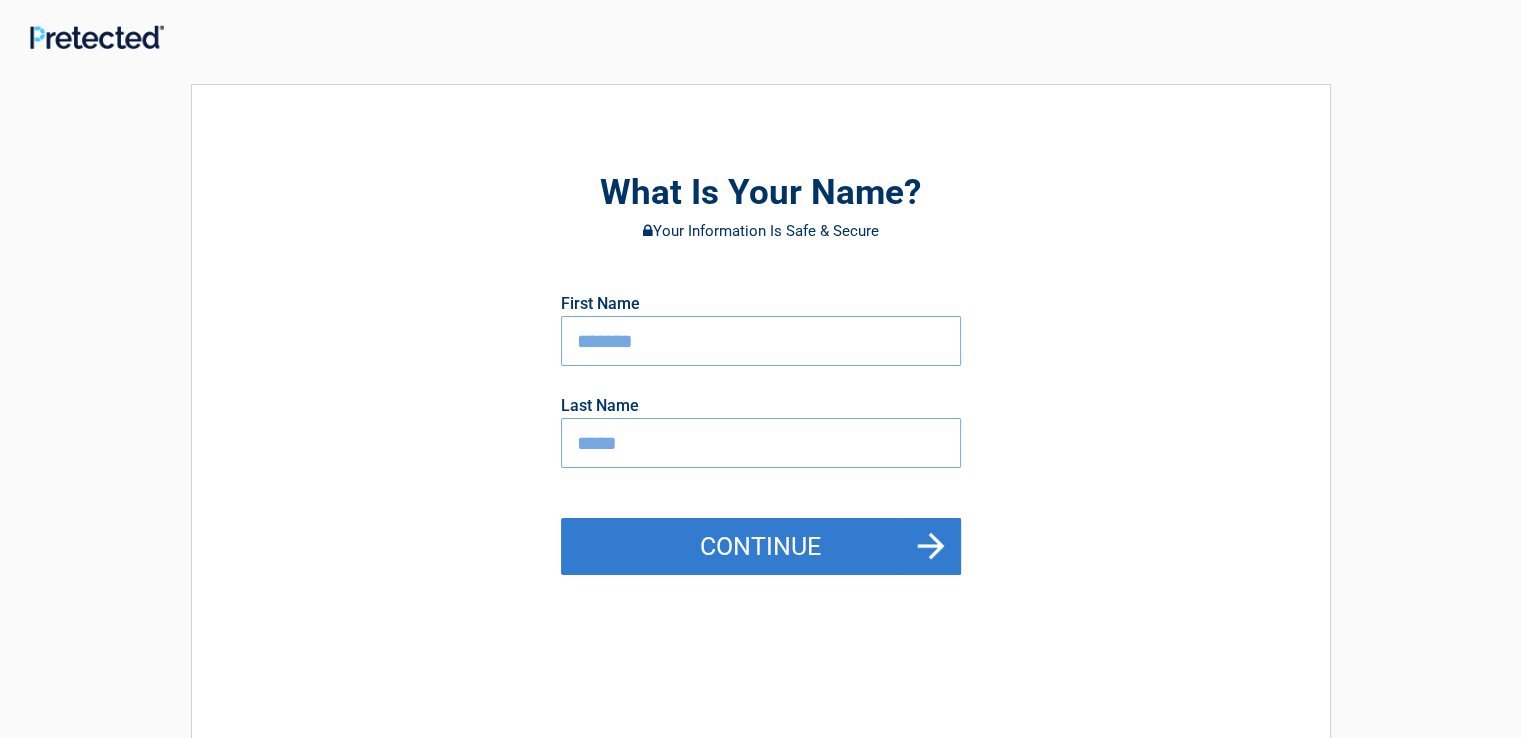 type on "*****" 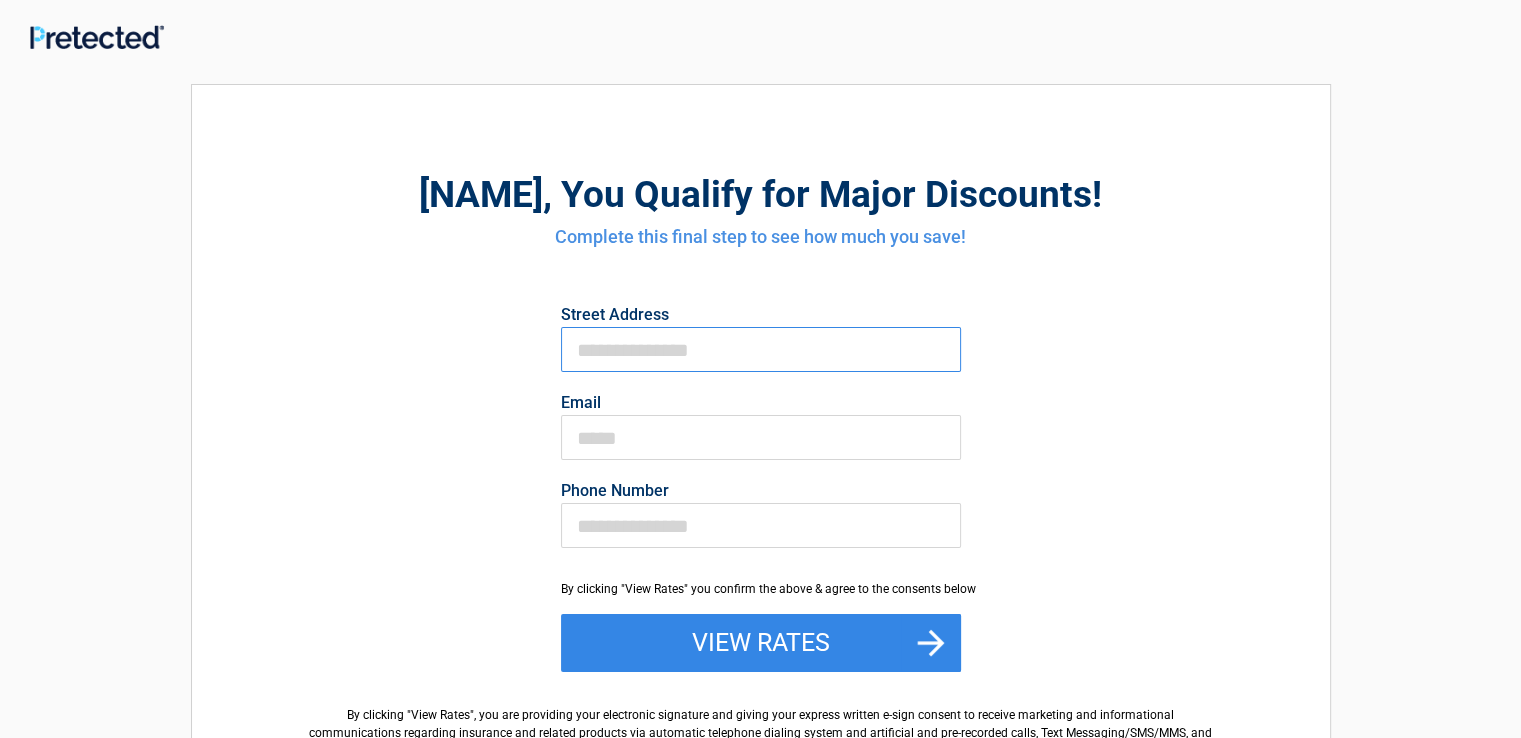 click on "First Name" at bounding box center [761, 349] 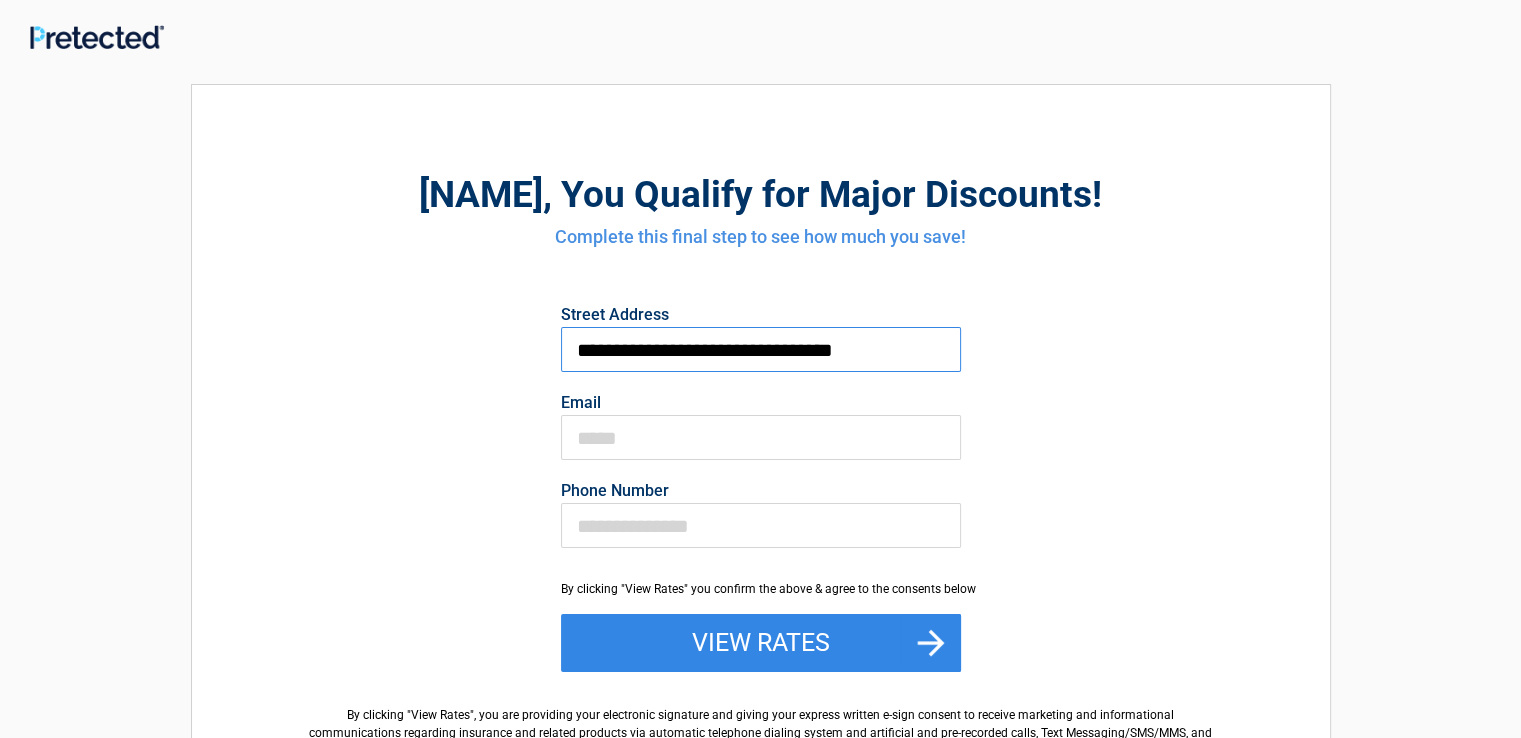 type on "**********" 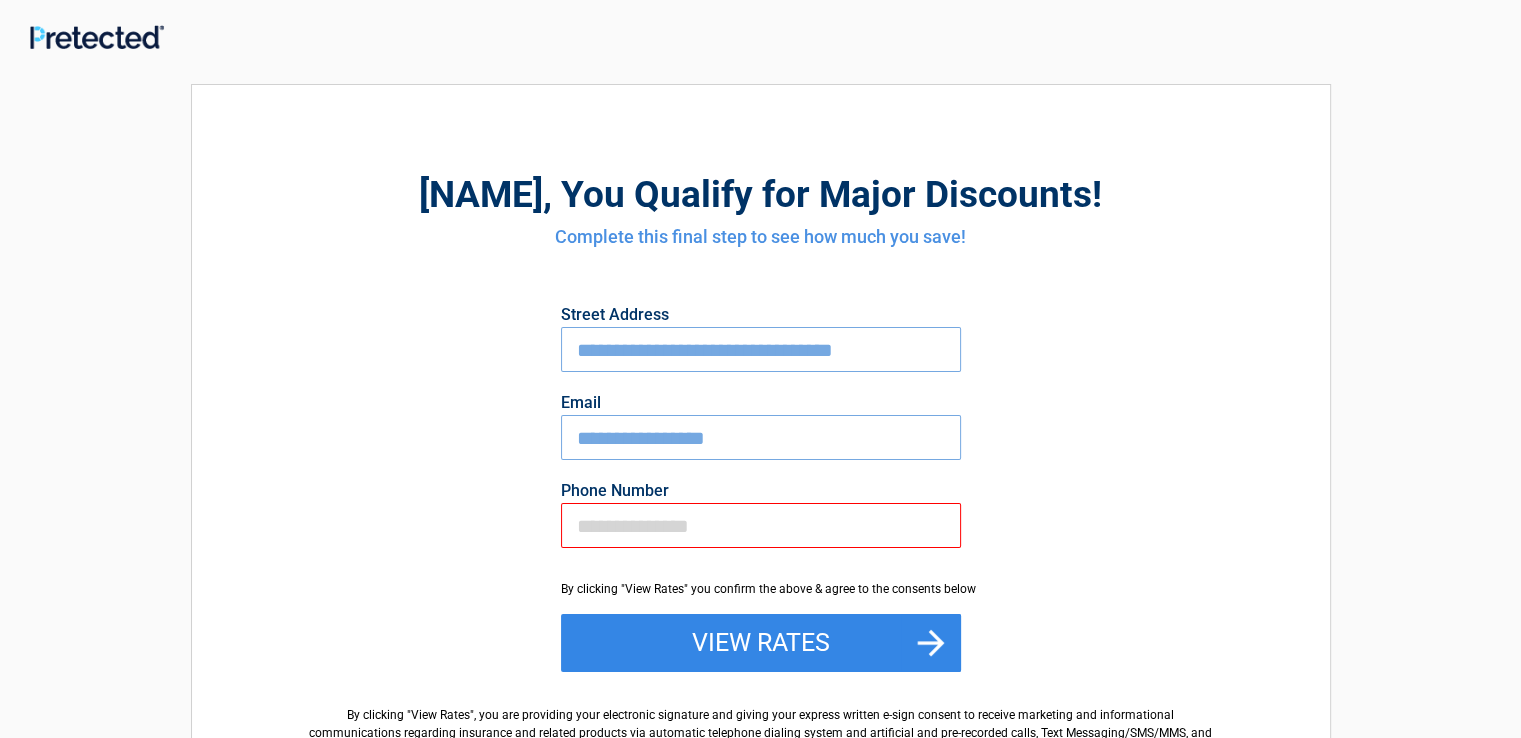 type on "**********" 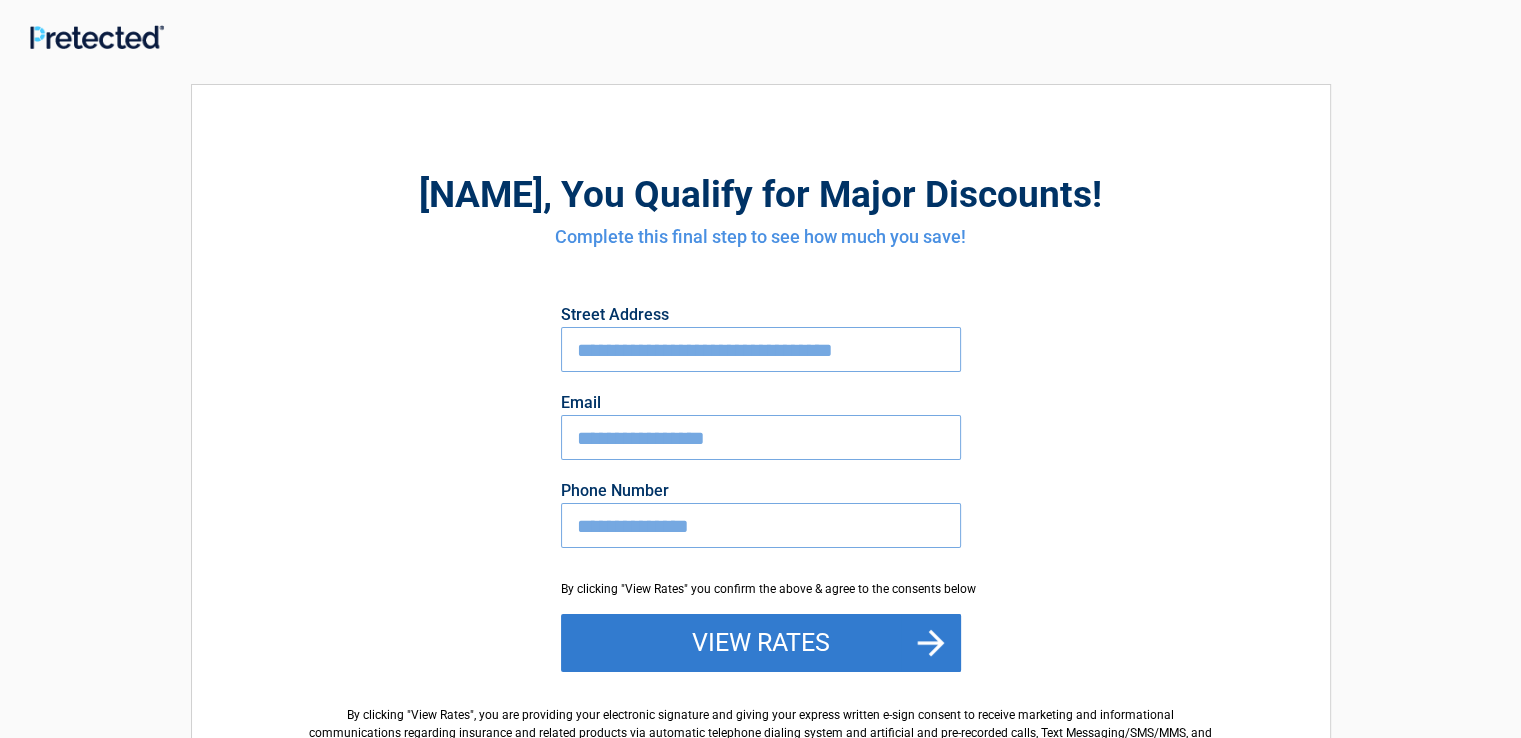 type on "**********" 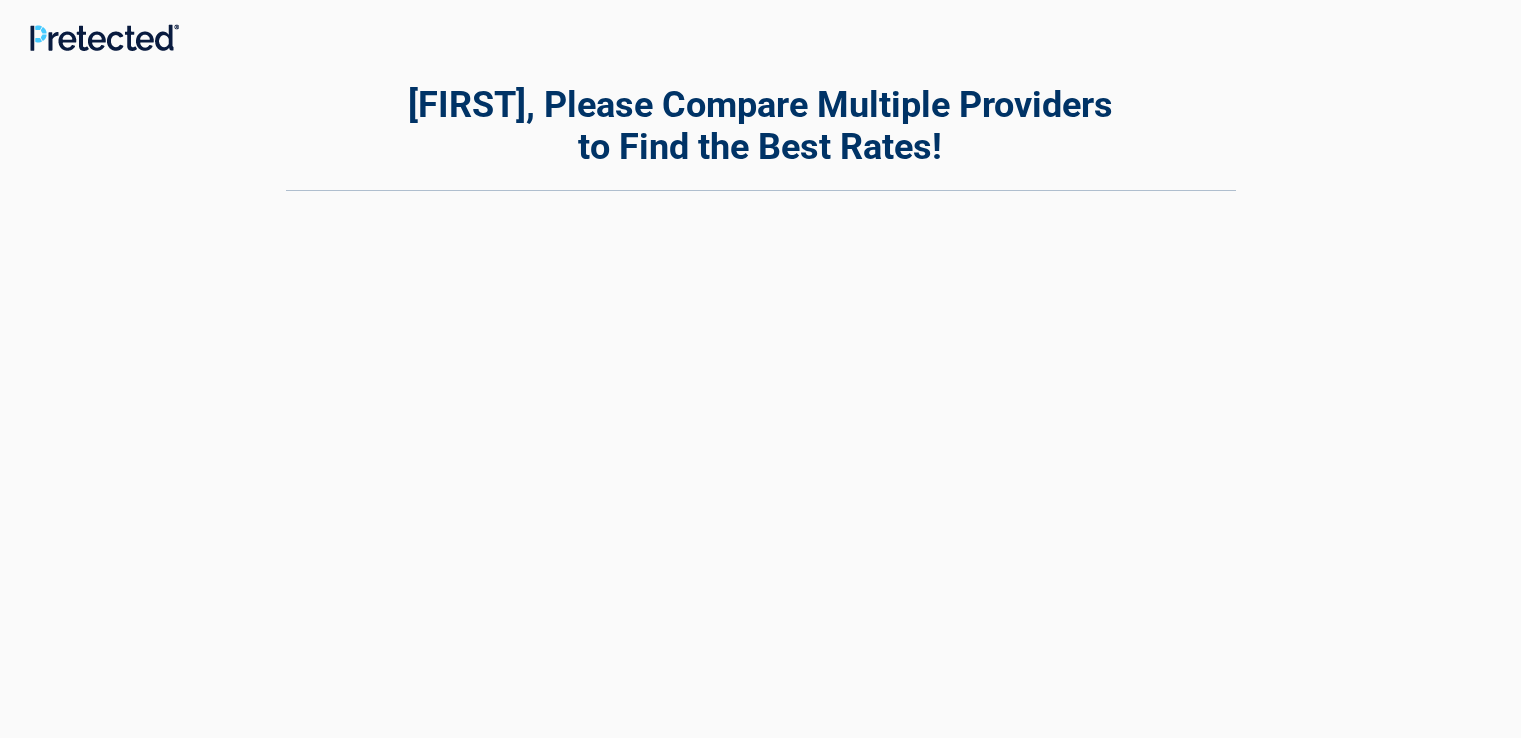 scroll, scrollTop: 0, scrollLeft: 0, axis: both 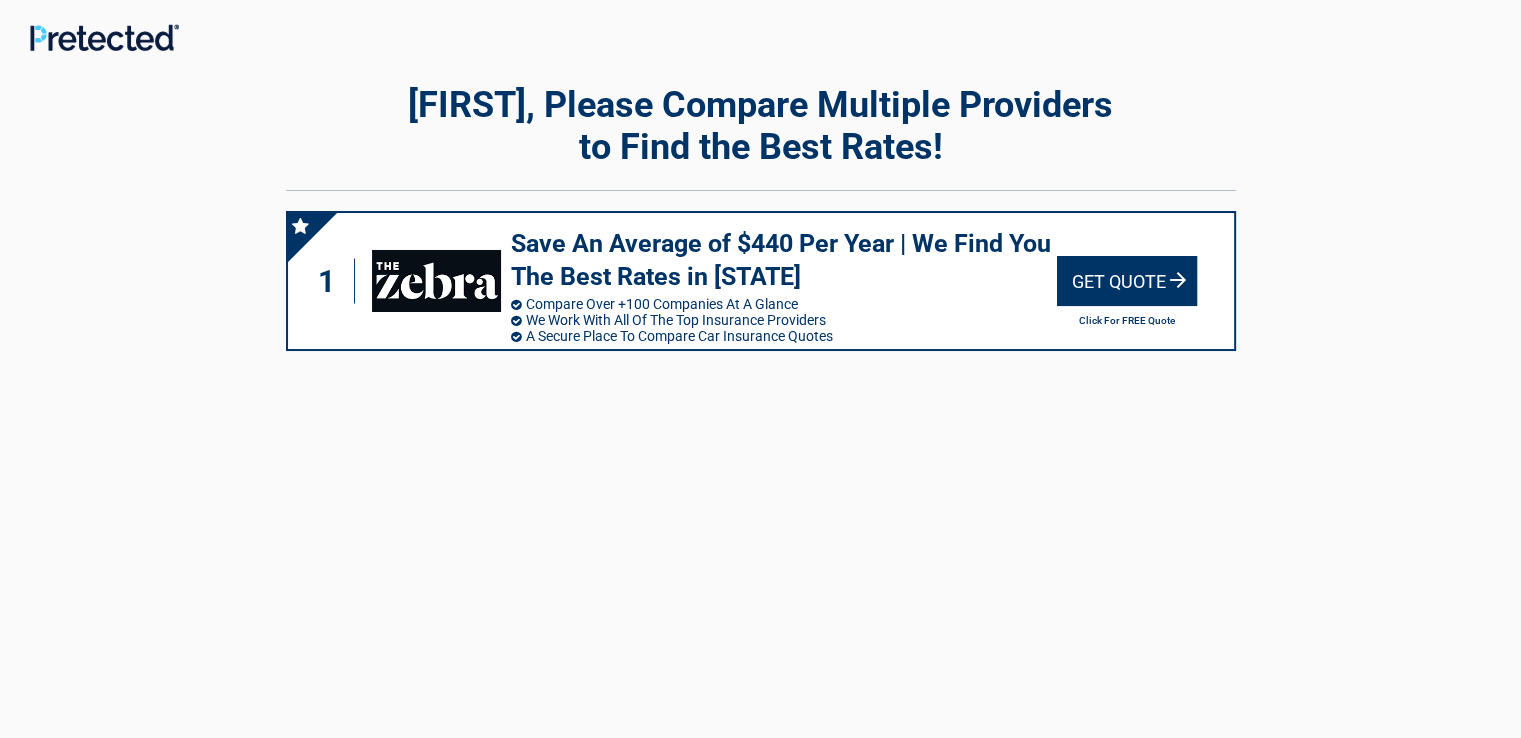 click on "Get Quote" at bounding box center (1127, 281) 